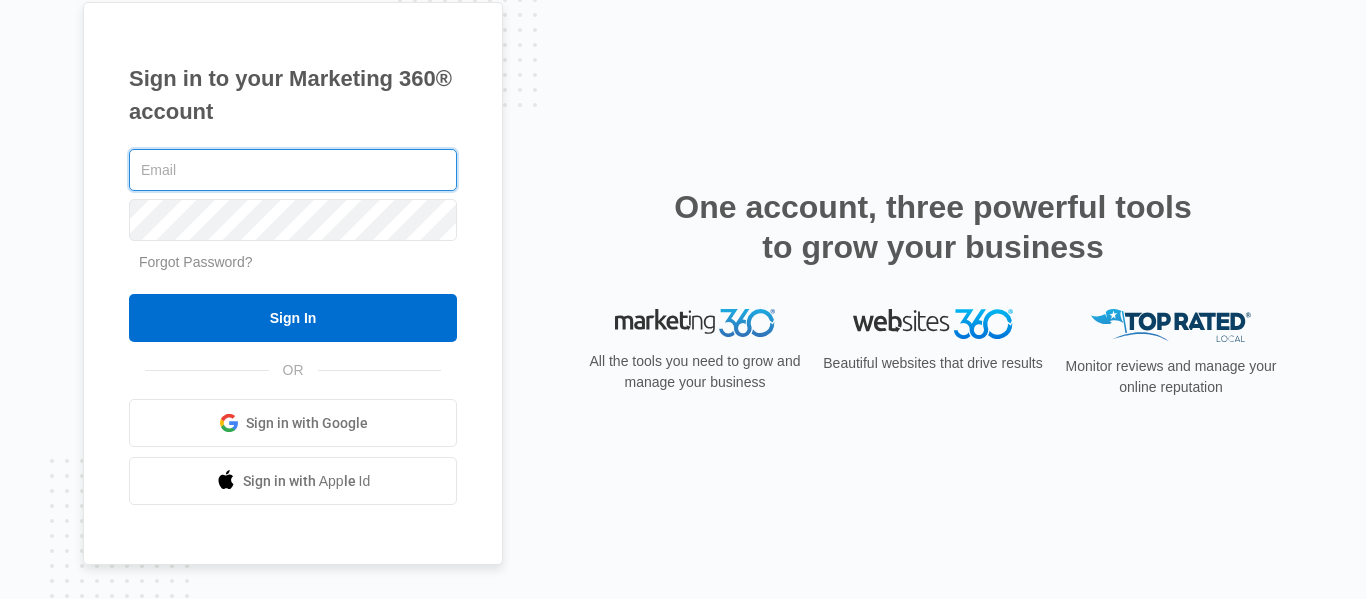 scroll, scrollTop: 0, scrollLeft: 0, axis: both 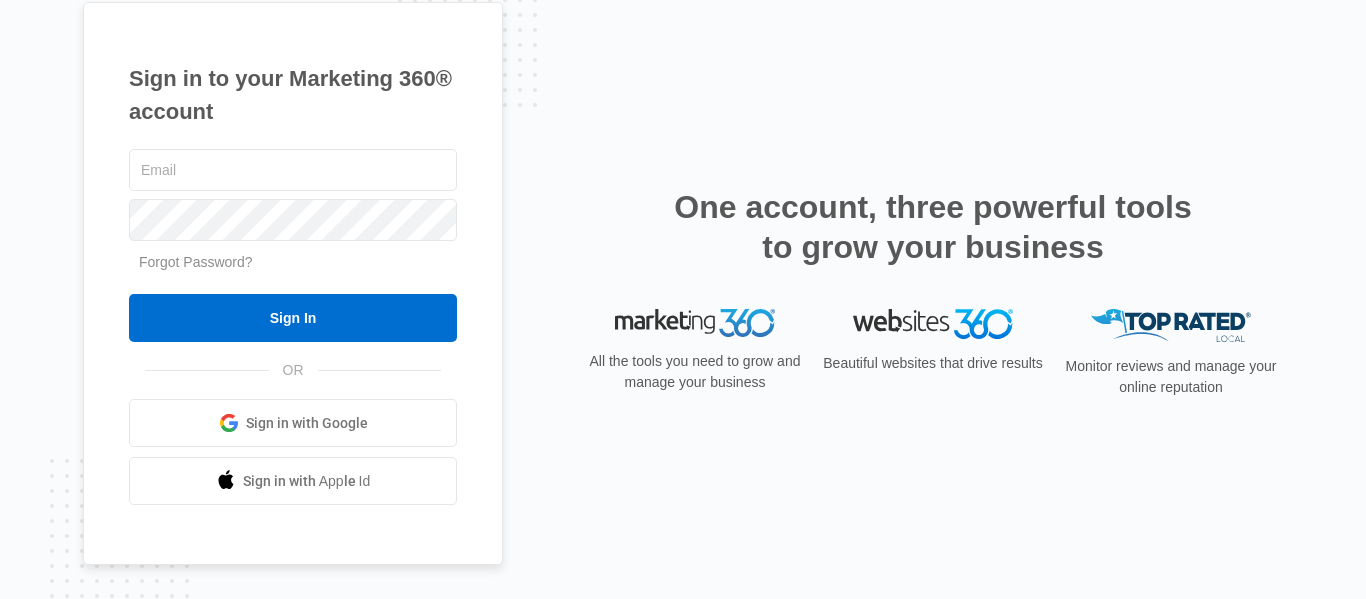 click at bounding box center [293, 170] 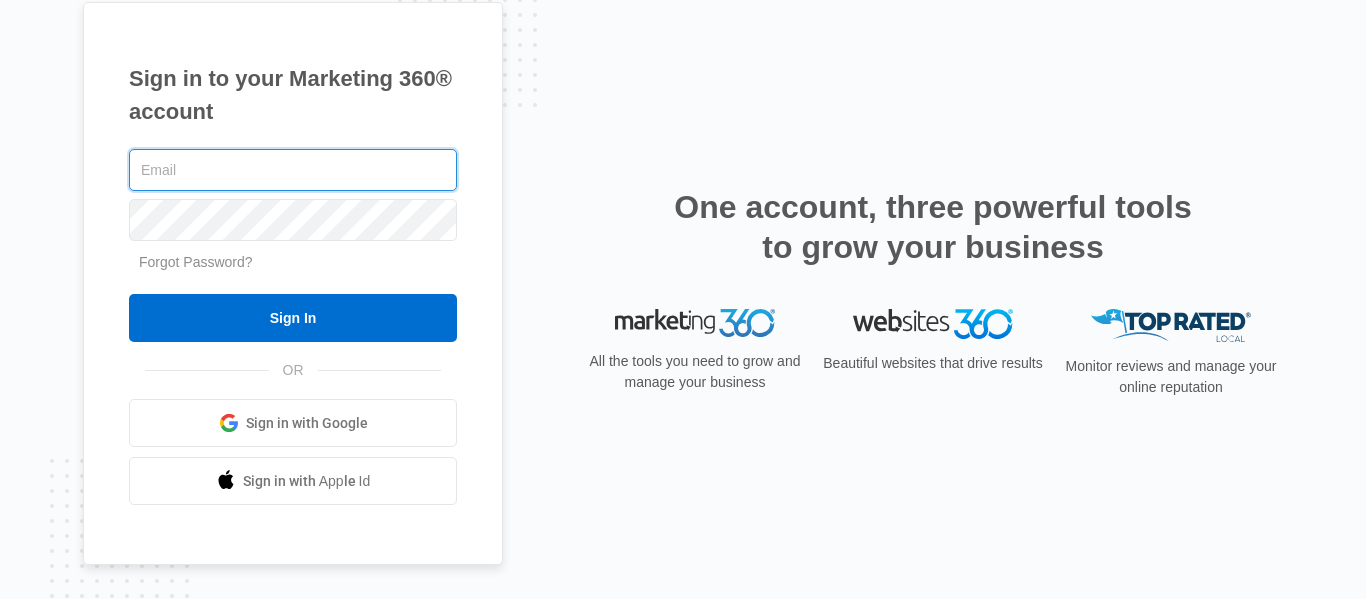 click at bounding box center [293, 170] 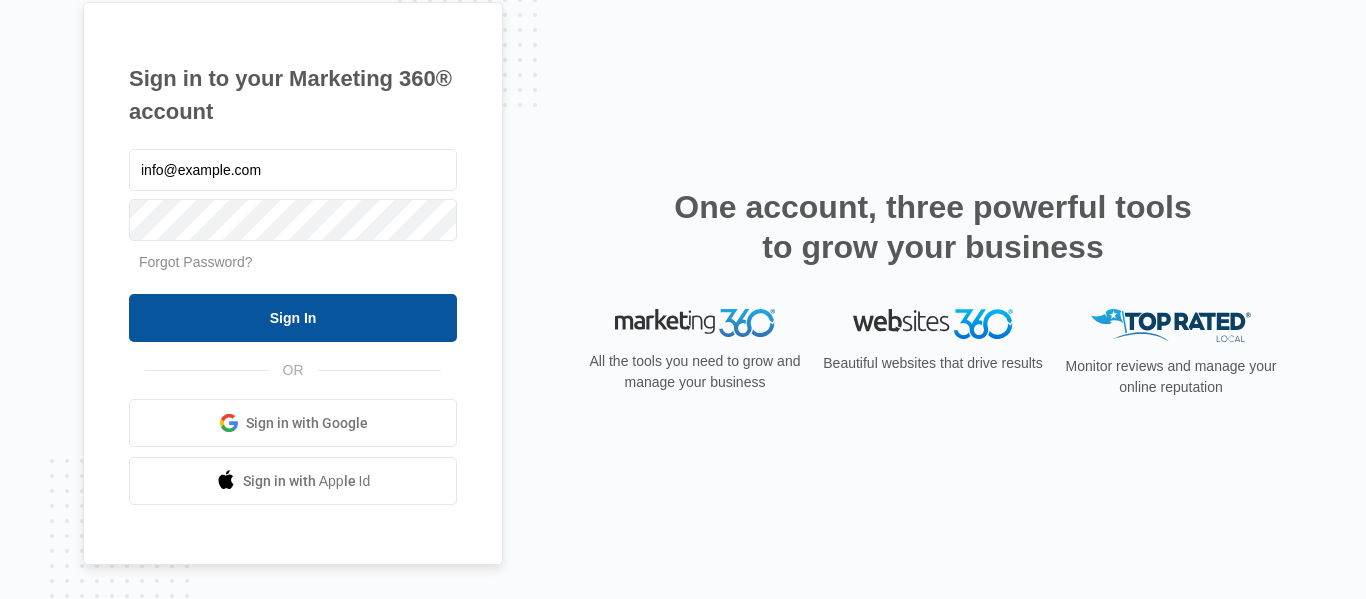 click on "Sign In" at bounding box center (293, 318) 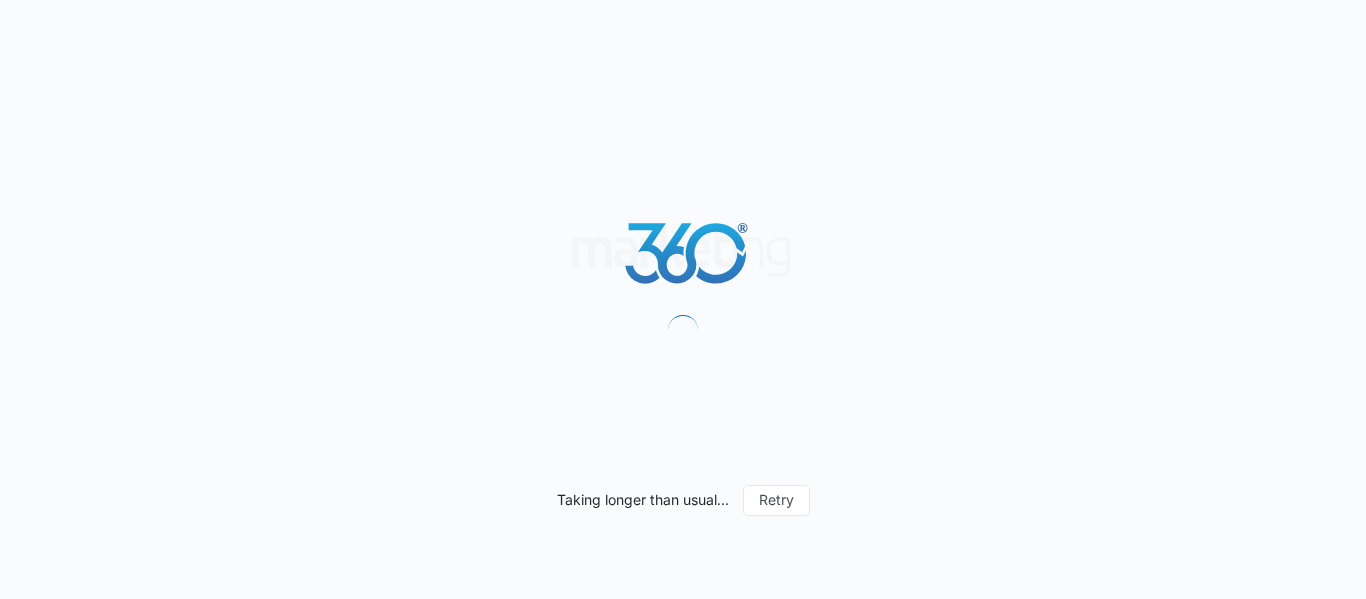 scroll, scrollTop: 0, scrollLeft: 0, axis: both 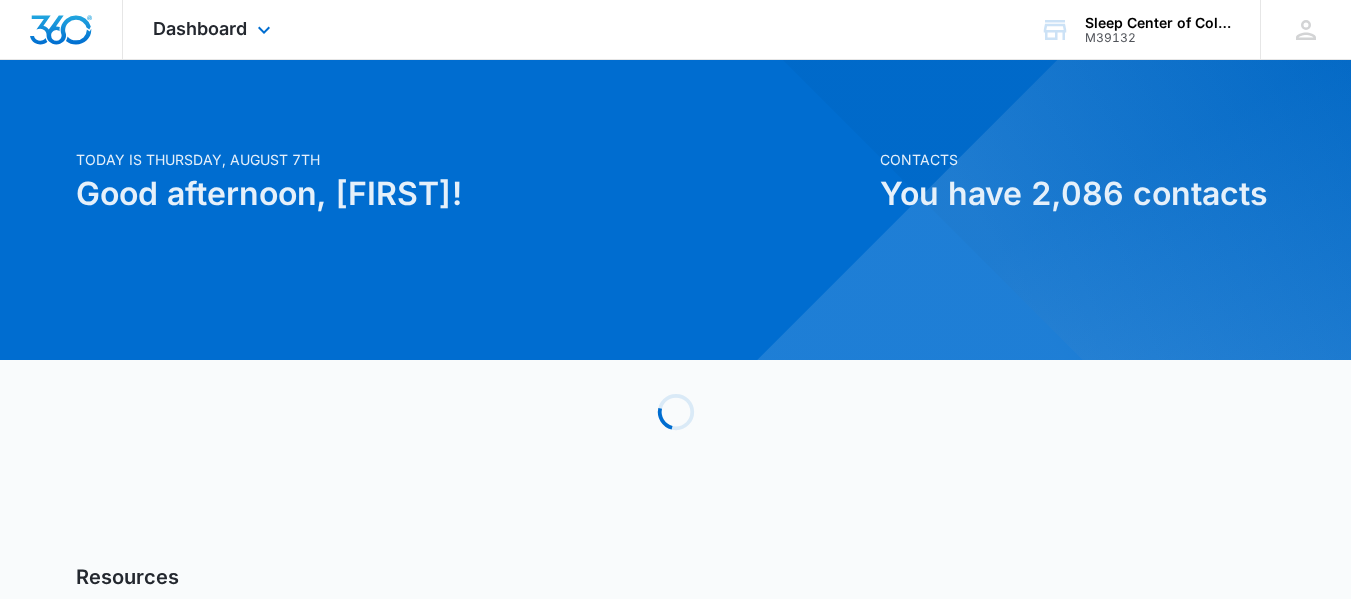 drag, startPoint x: 198, startPoint y: 31, endPoint x: 233, endPoint y: 40, distance: 36.138622 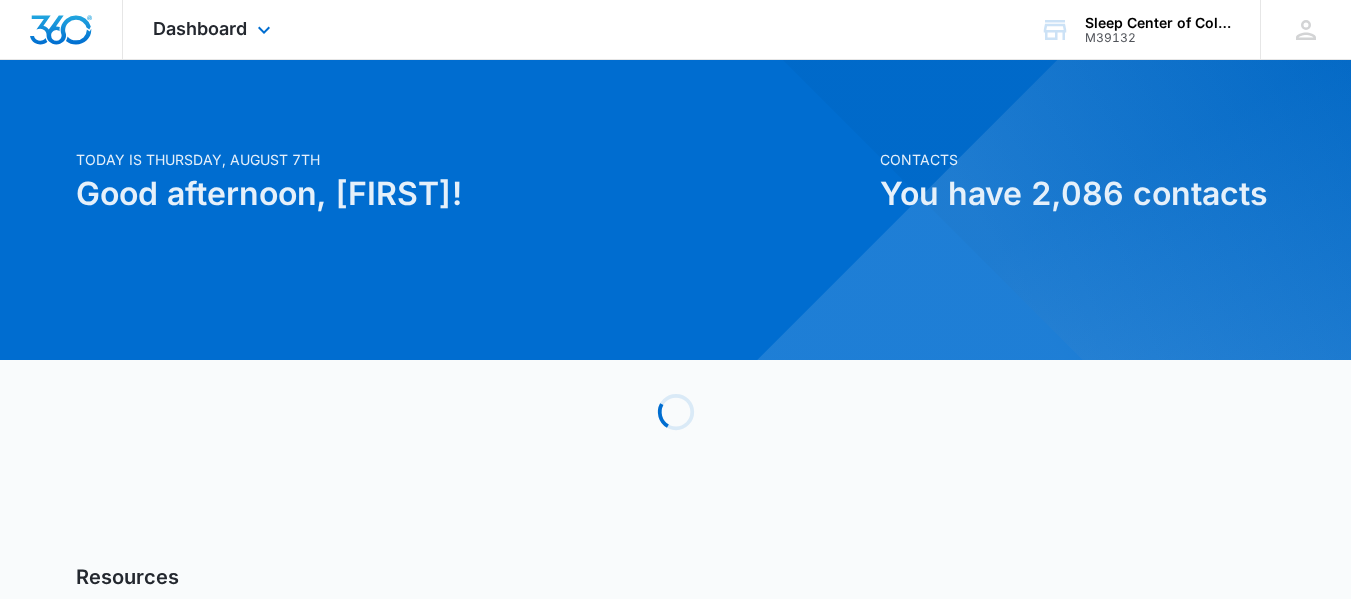 click on "Dashboard" at bounding box center (200, 28) 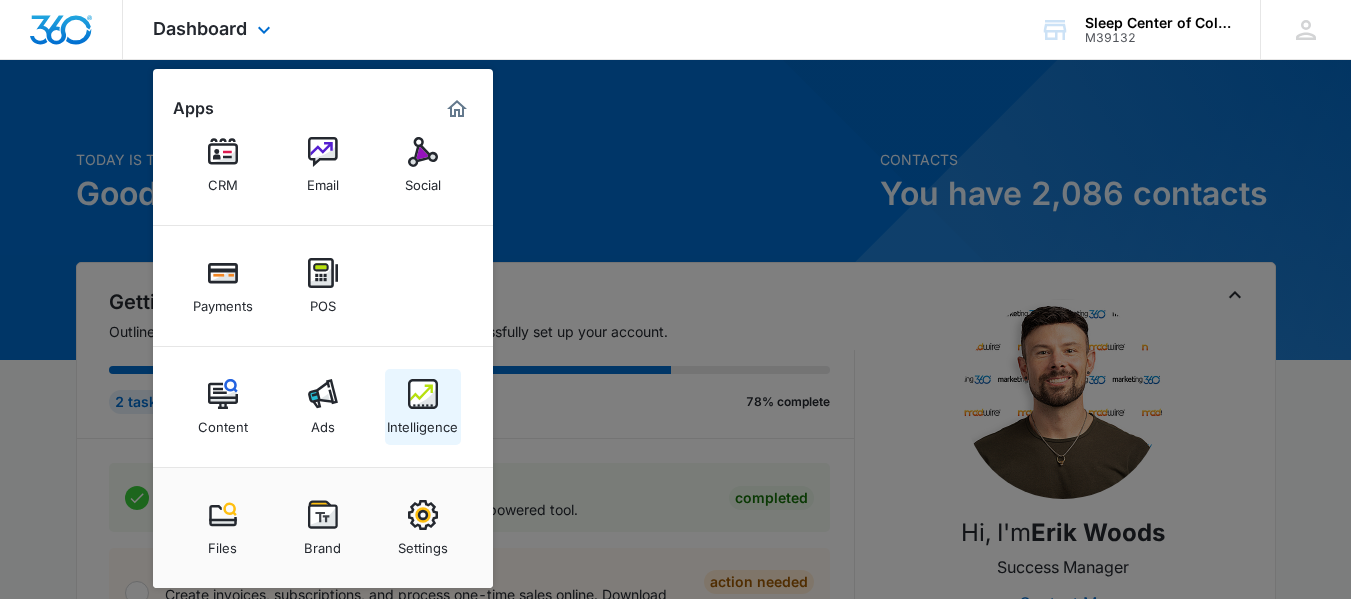 scroll, scrollTop: 101, scrollLeft: 0, axis: vertical 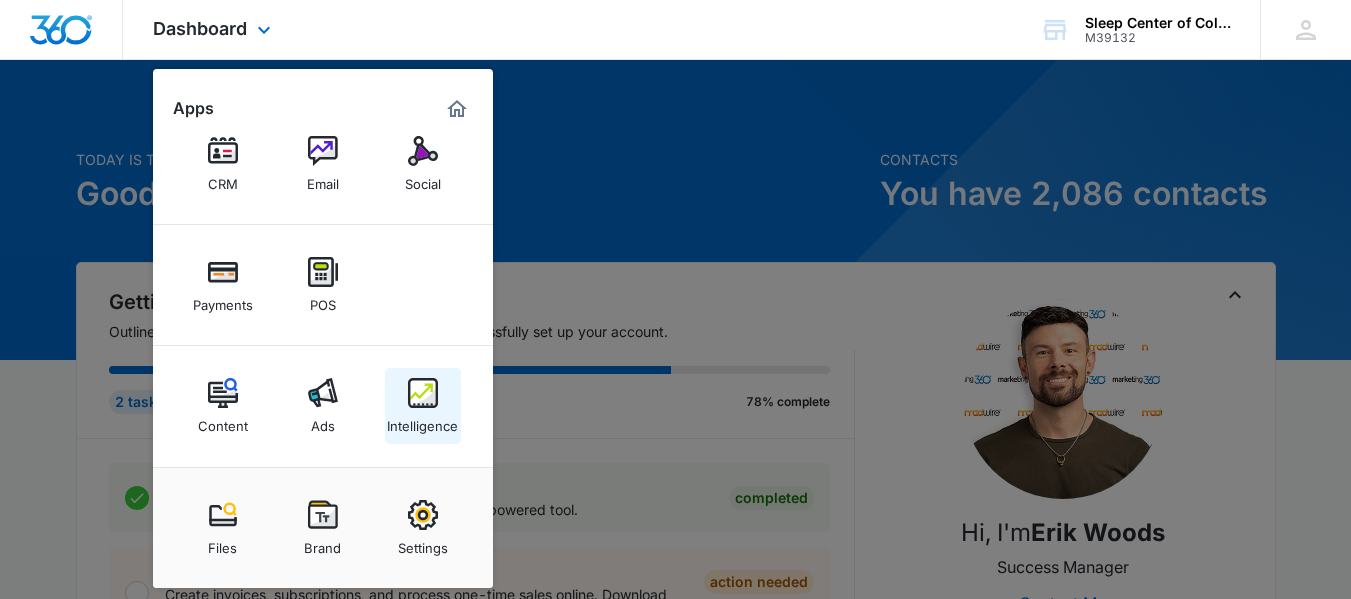 click at bounding box center (423, 393) 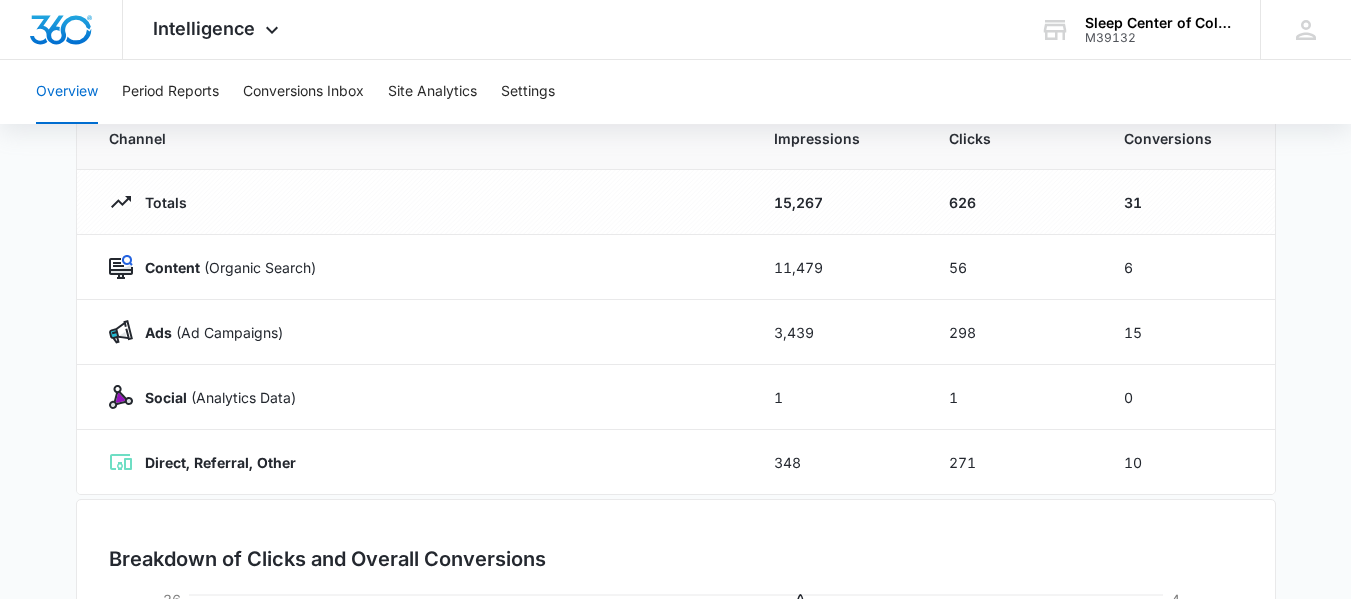 scroll, scrollTop: 0, scrollLeft: 0, axis: both 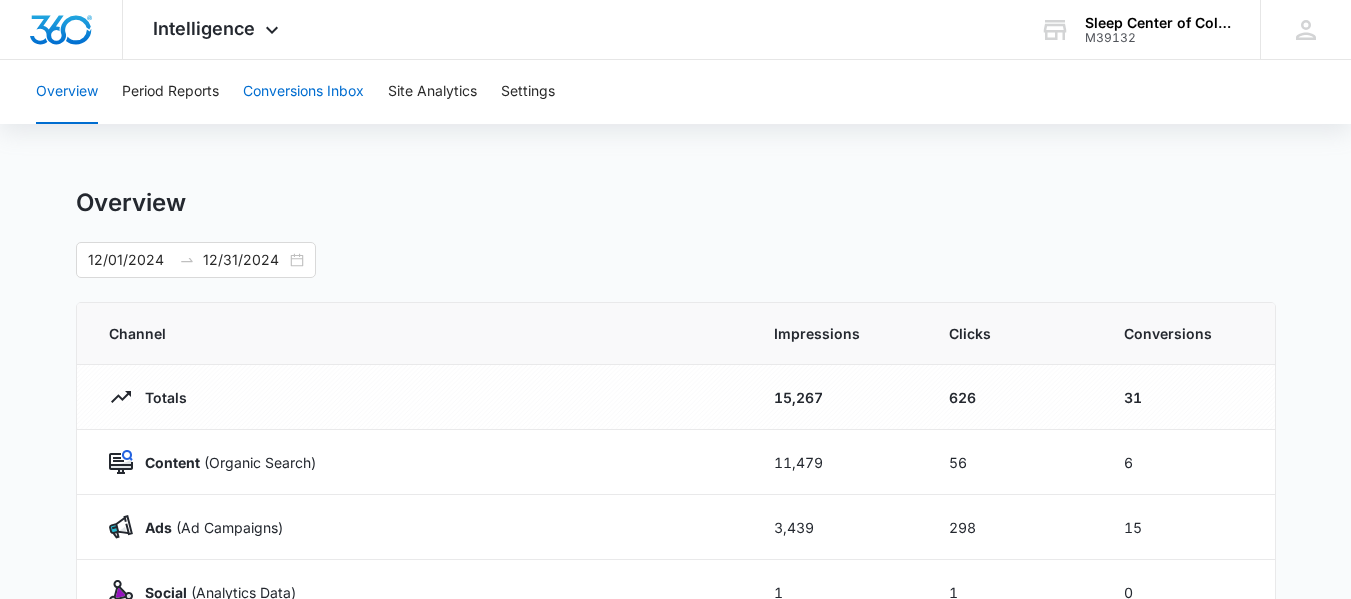 click on "Conversions Inbox" at bounding box center (303, 92) 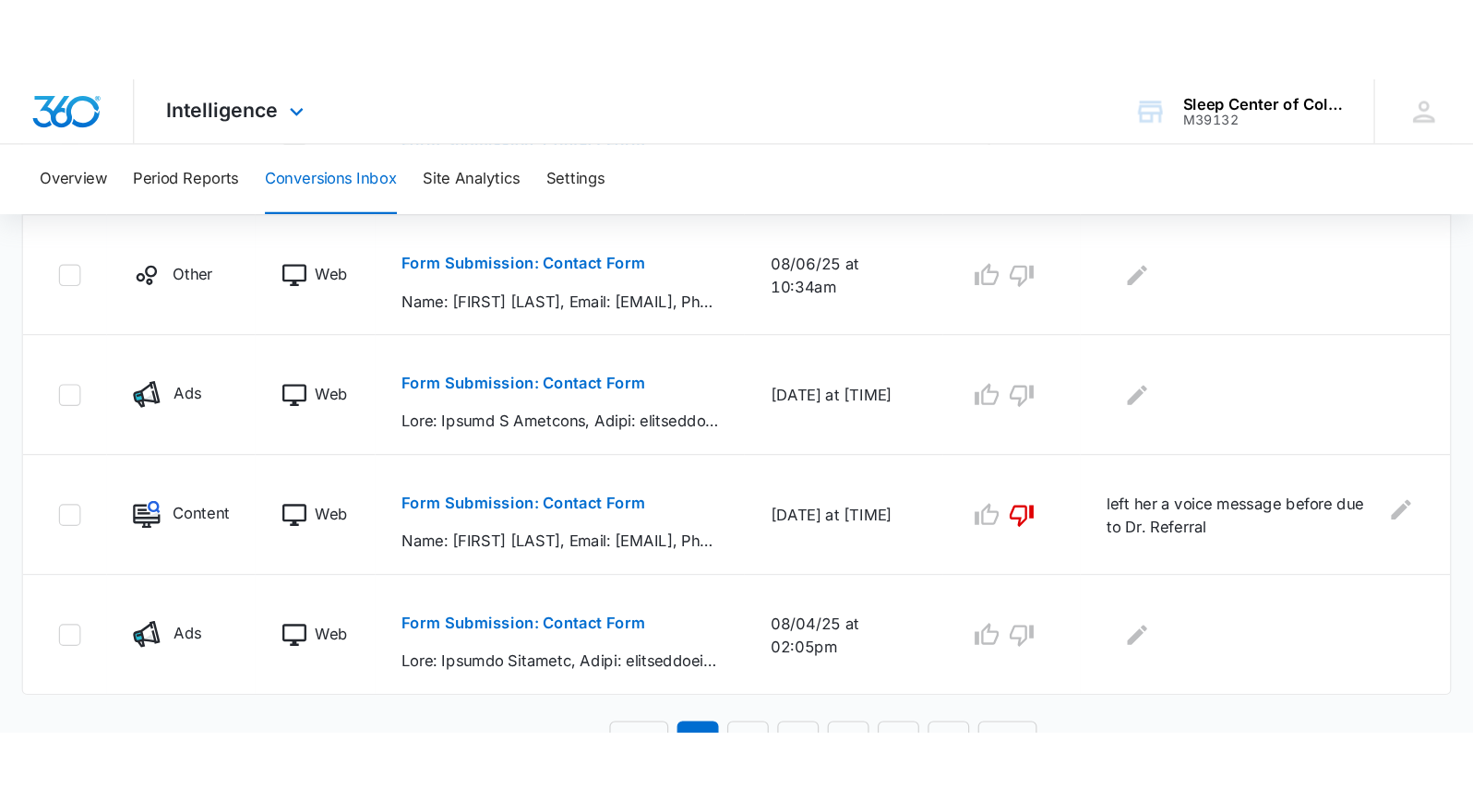 scroll, scrollTop: 874, scrollLeft: 0, axis: vertical 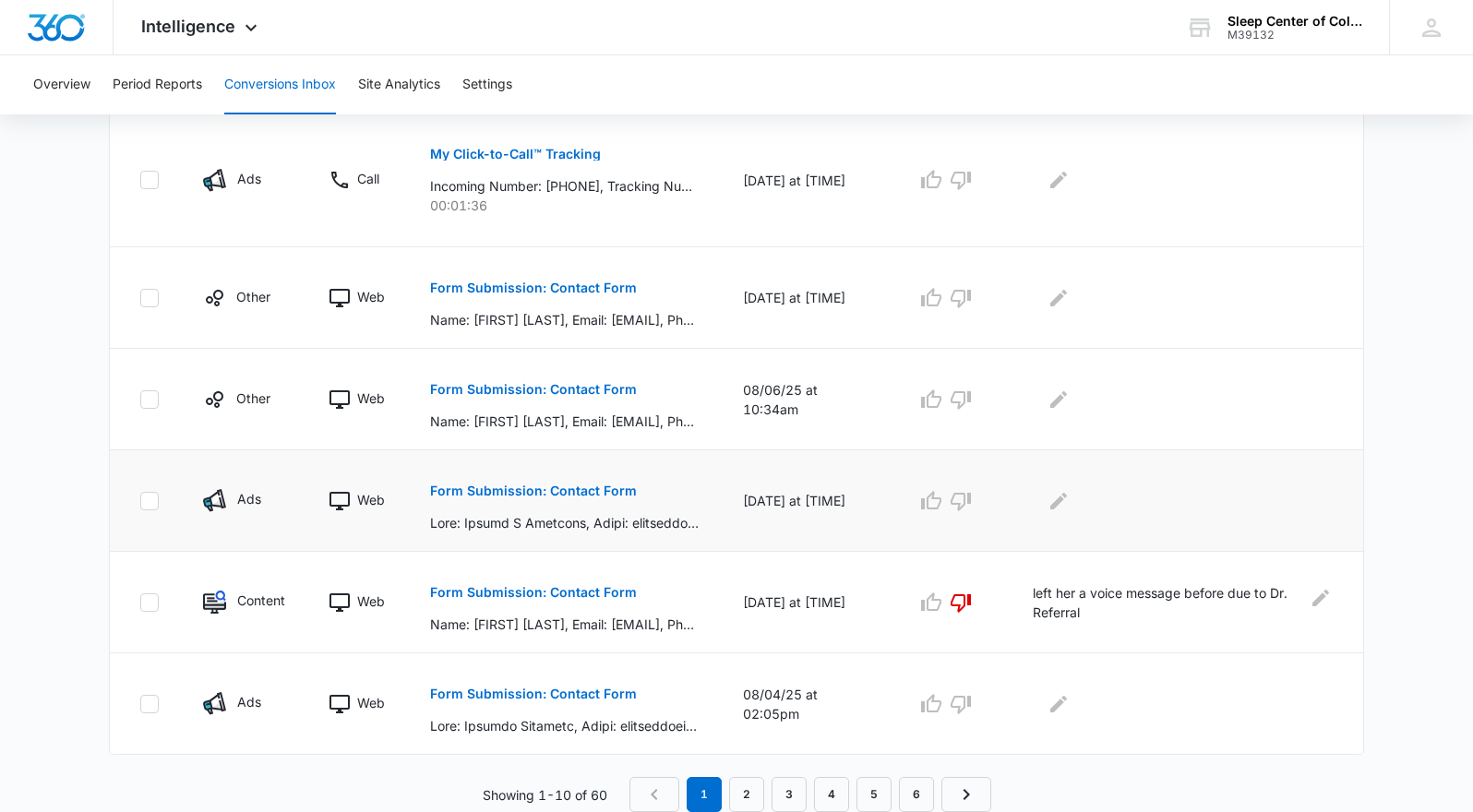 click on "Form Submission: Contact Form" at bounding box center (533, 491) 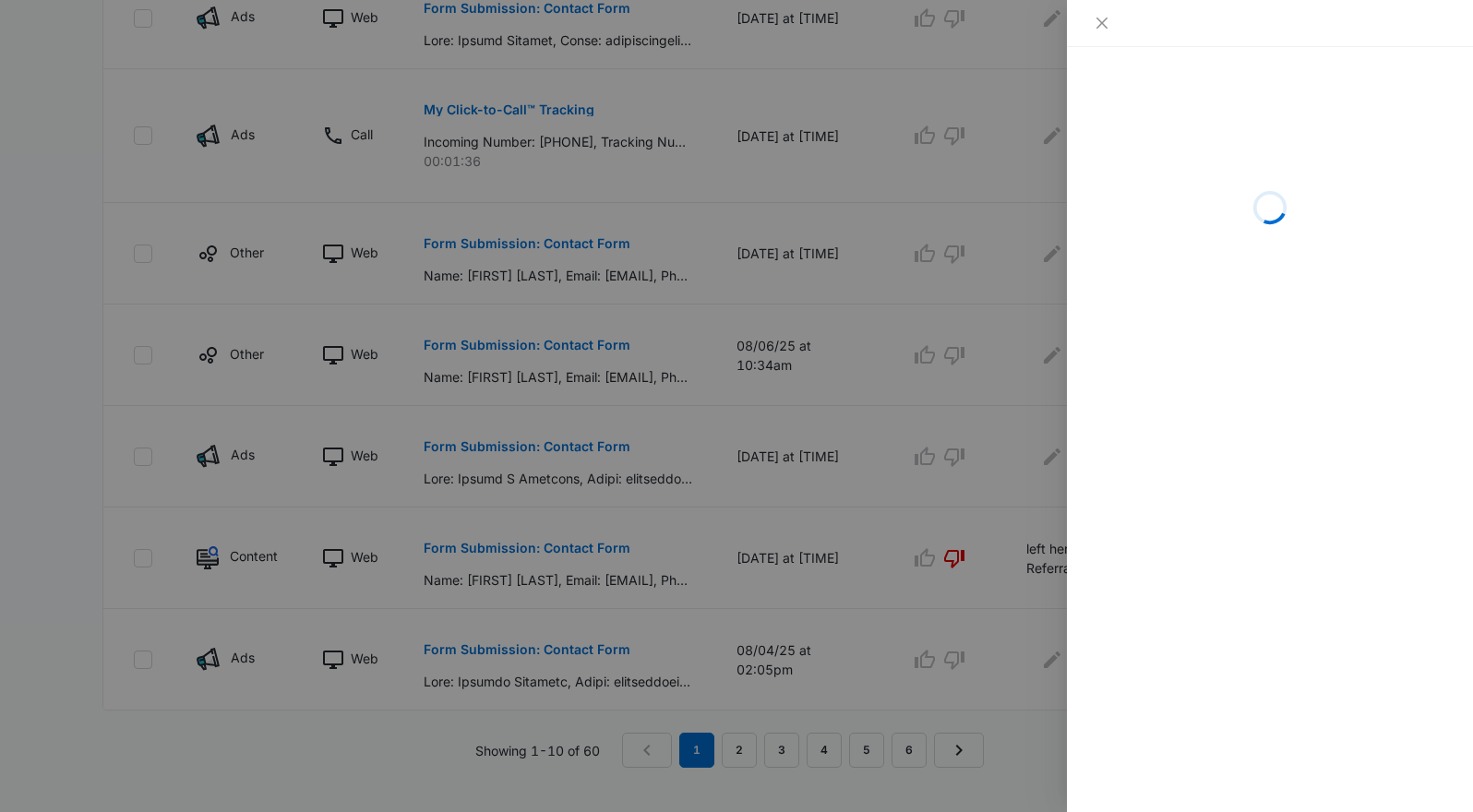 scroll, scrollTop: 943, scrollLeft: 0, axis: vertical 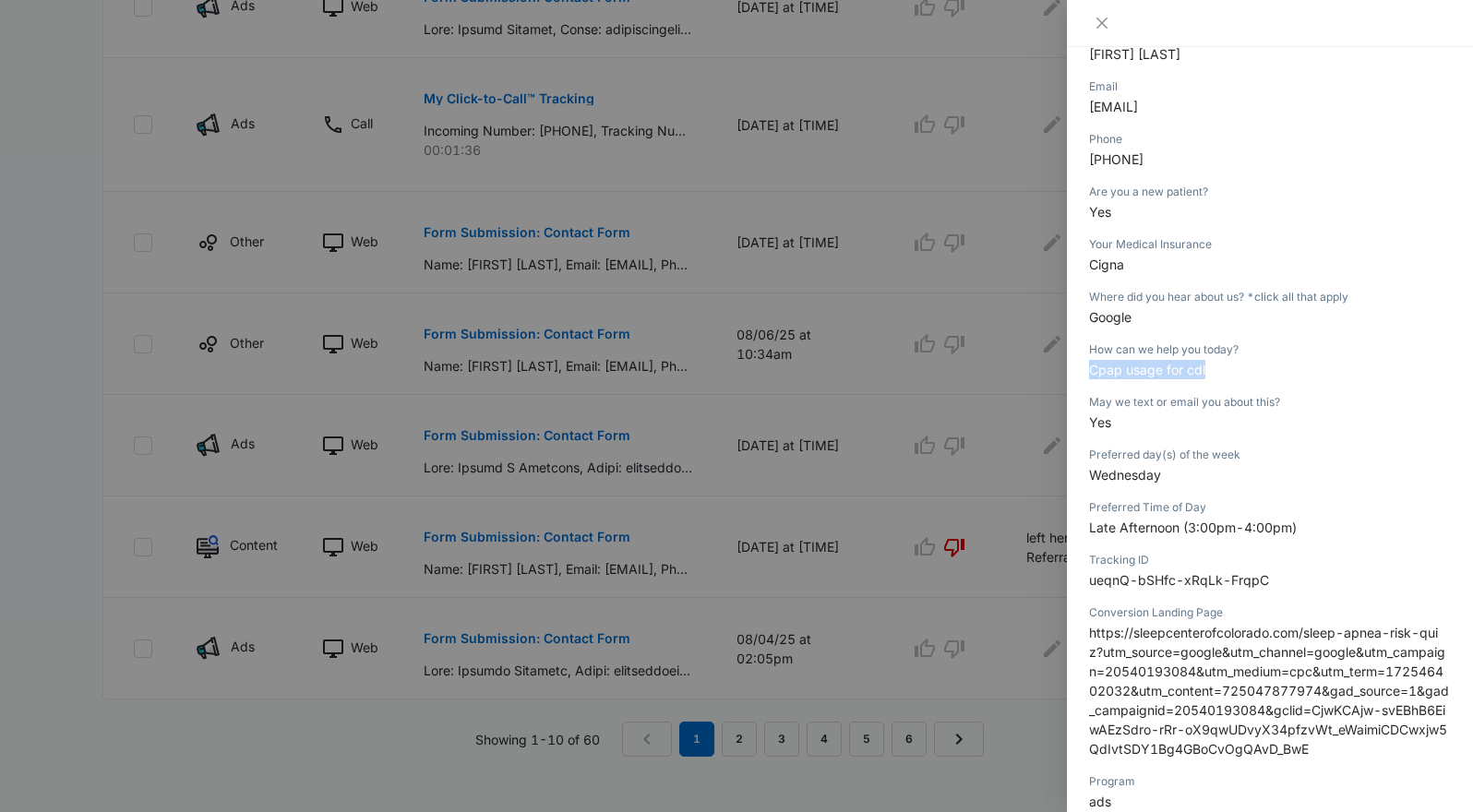drag, startPoint x: 1229, startPoint y: 371, endPoint x: 1093, endPoint y: 372, distance: 136.00368 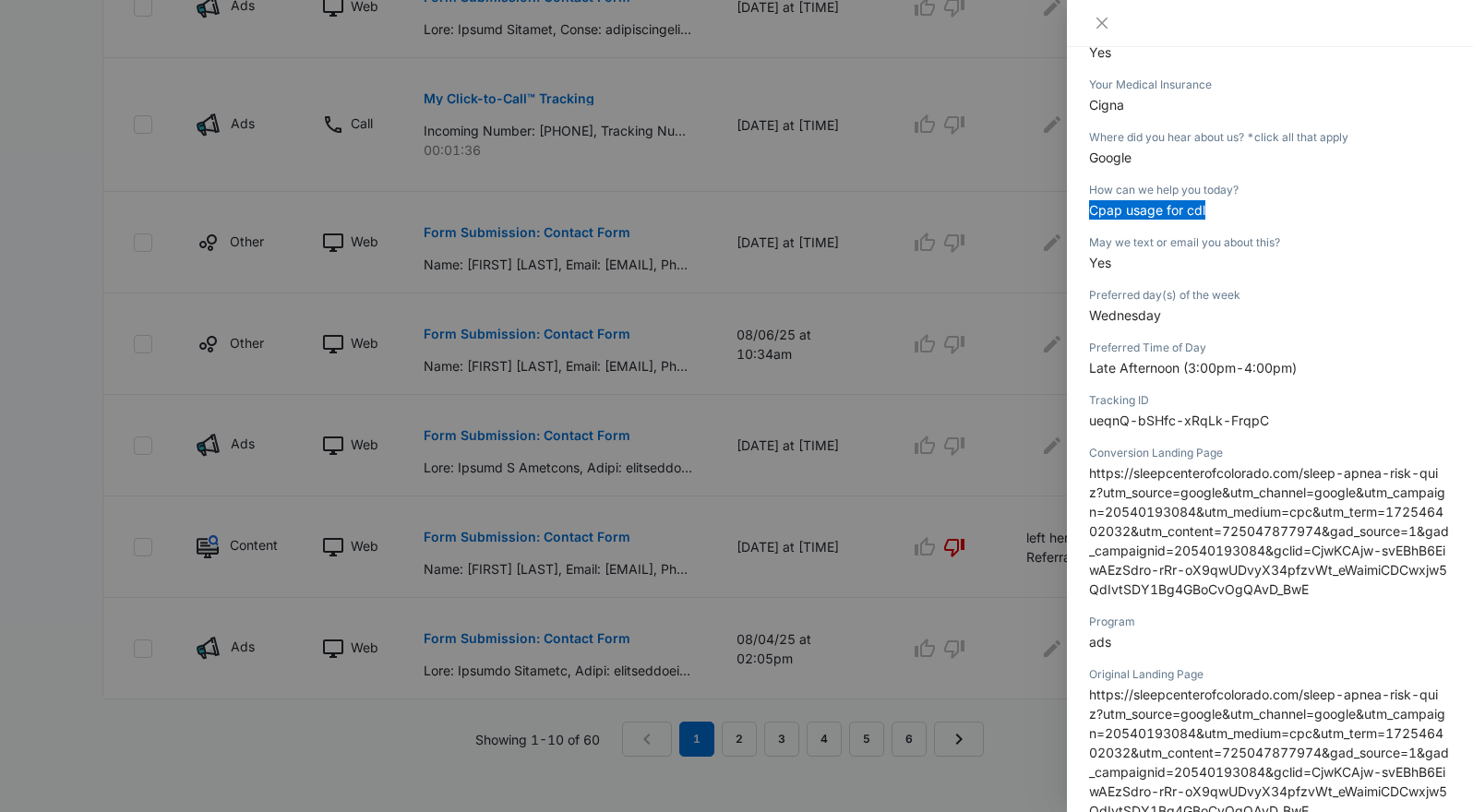 scroll, scrollTop: 185, scrollLeft: 0, axis: vertical 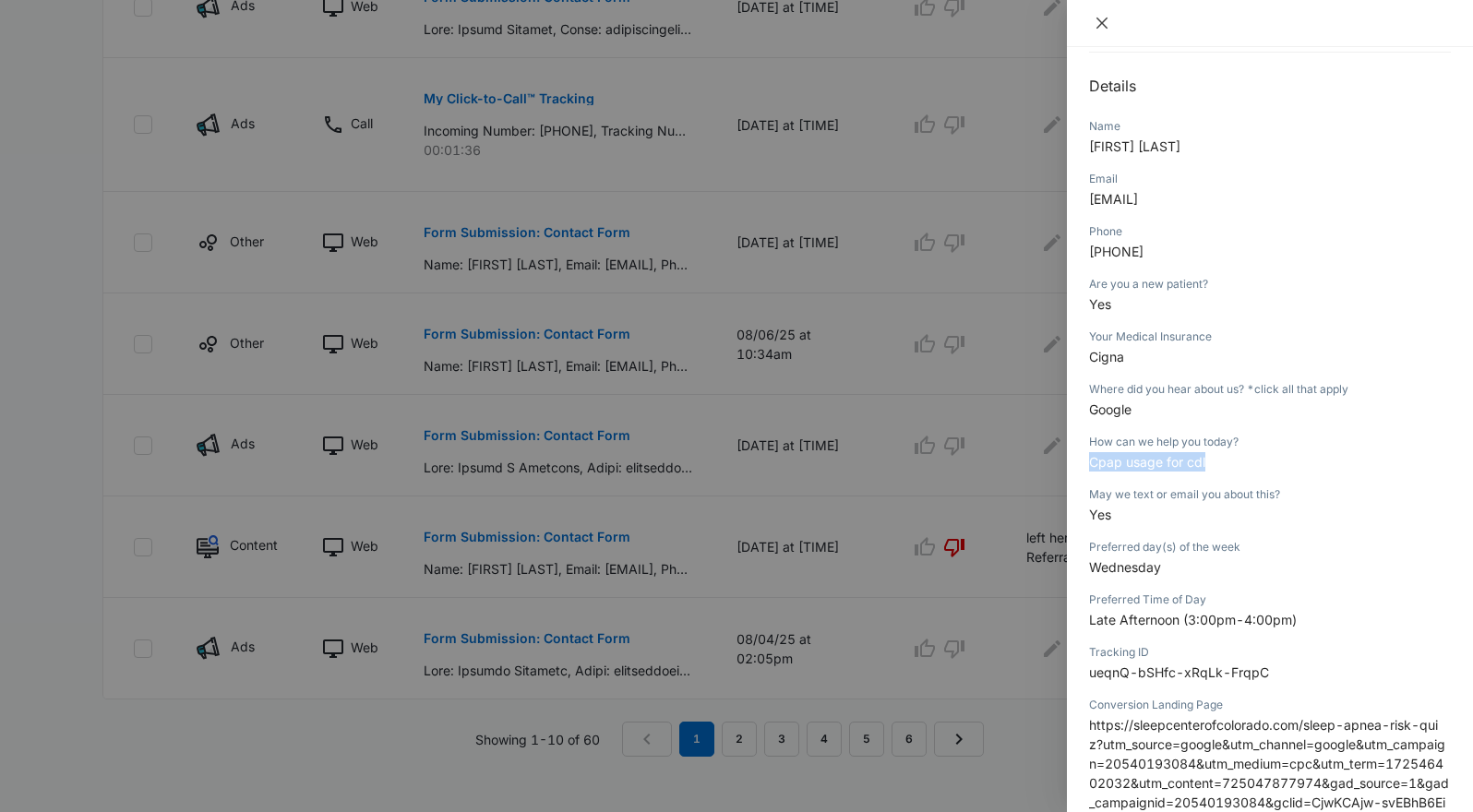 click 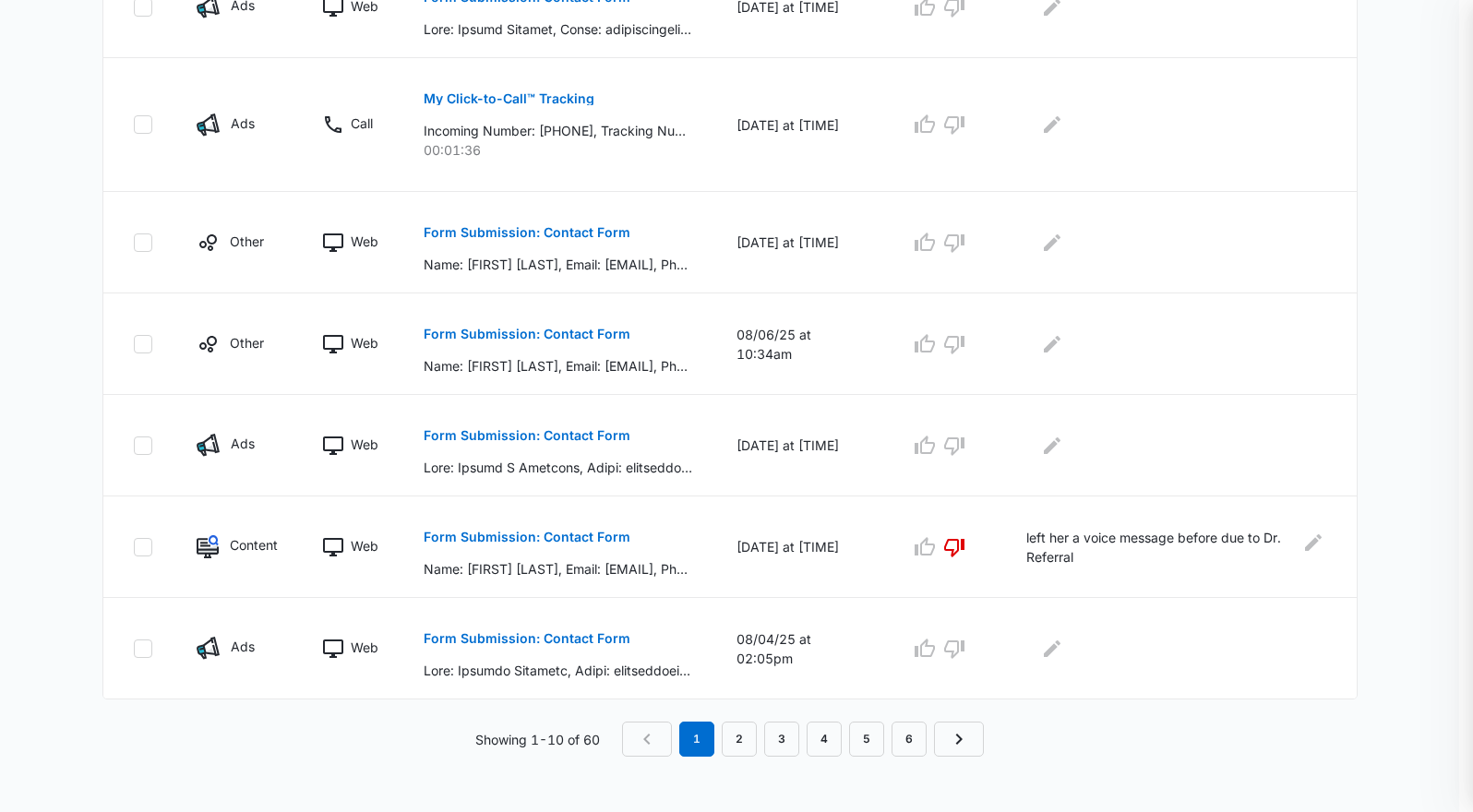scroll, scrollTop: 874, scrollLeft: 0, axis: vertical 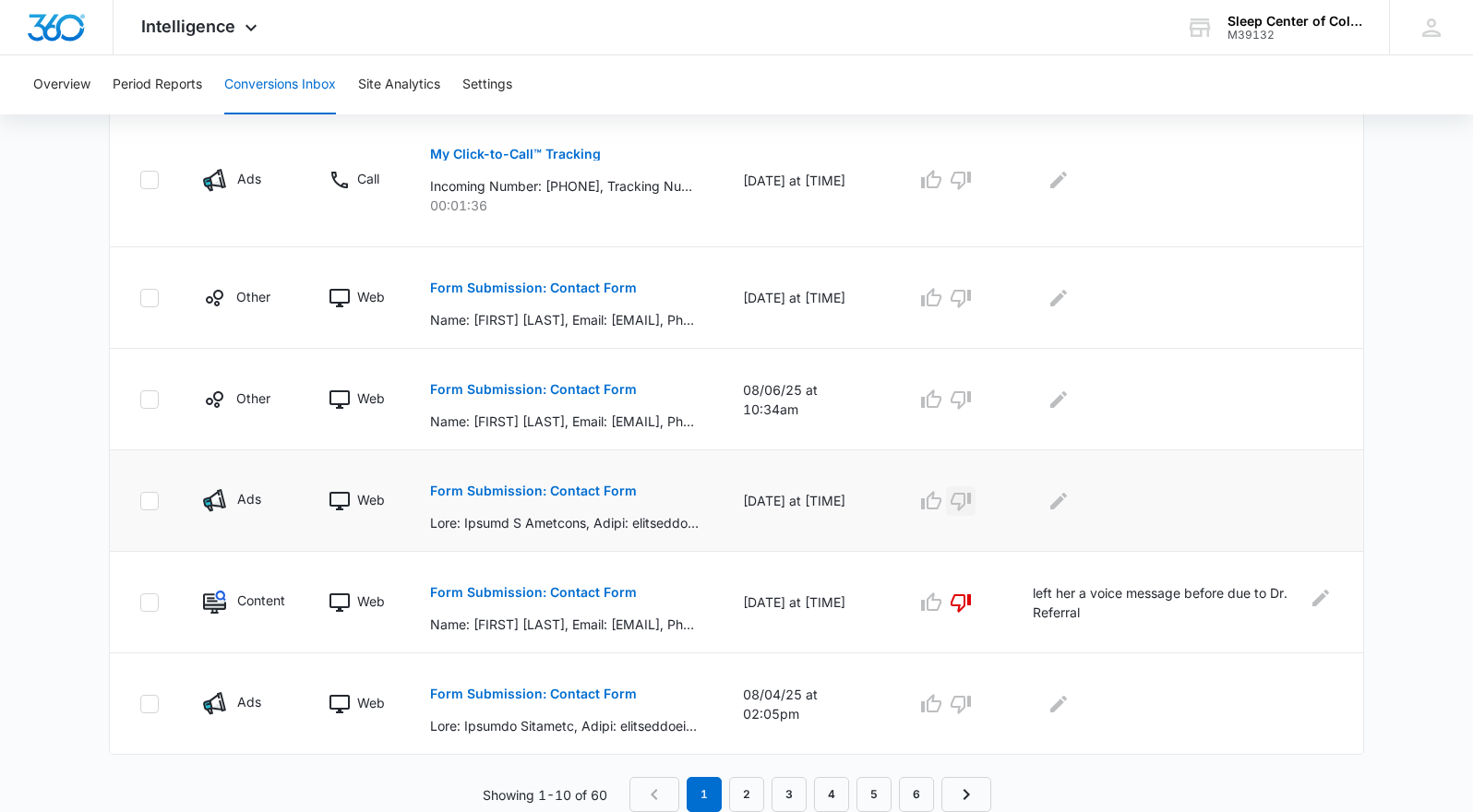 click 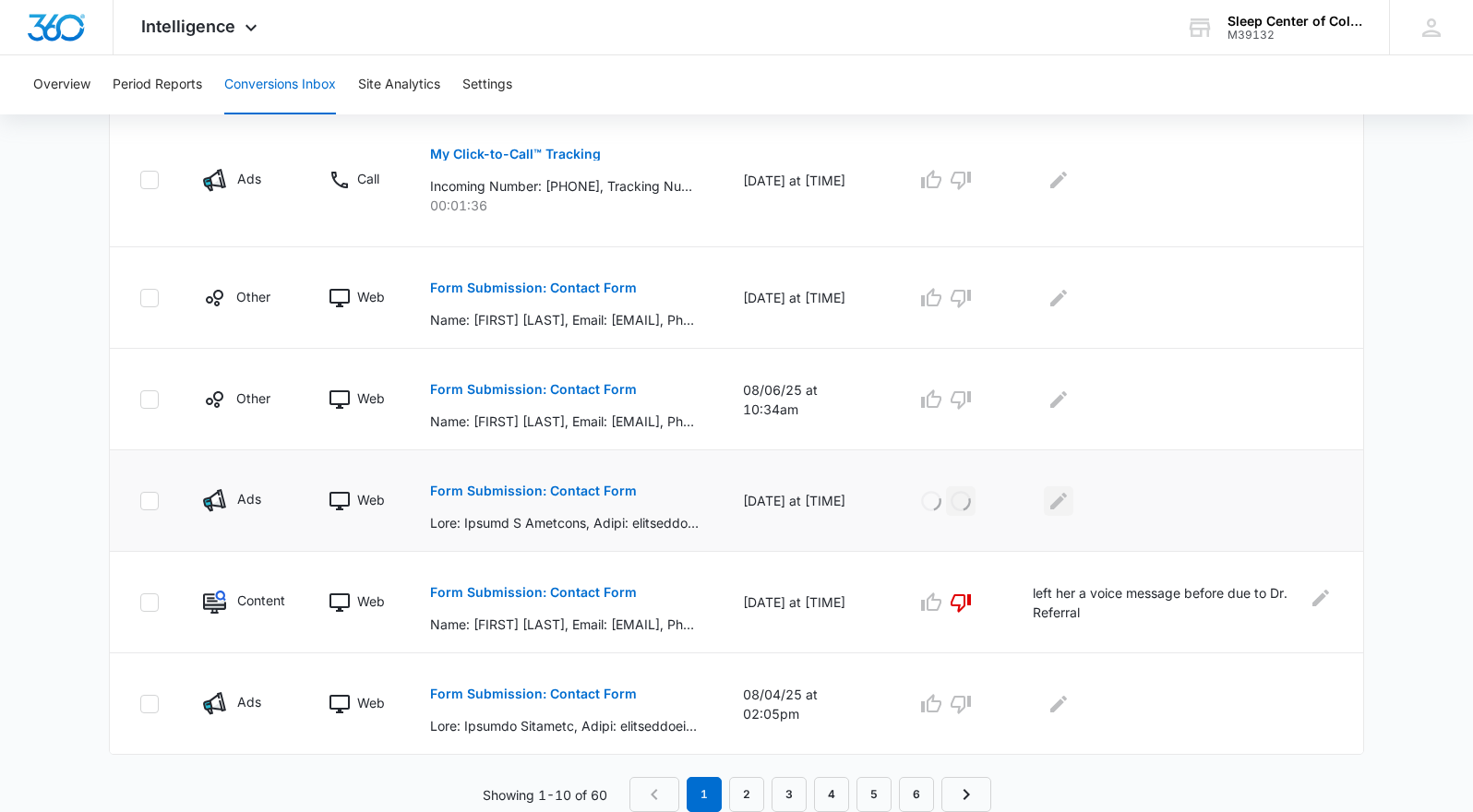click 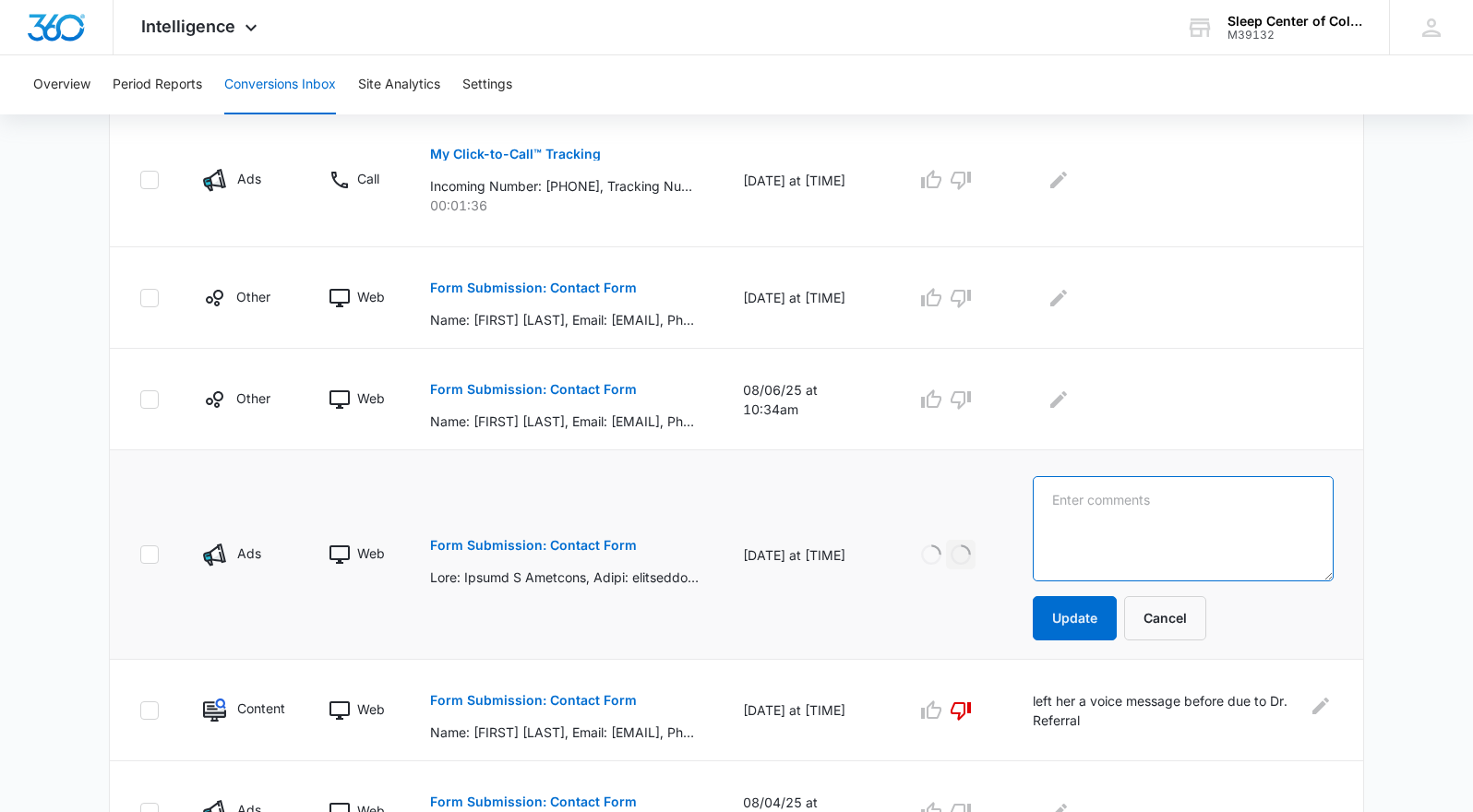 click at bounding box center [1183, 529] 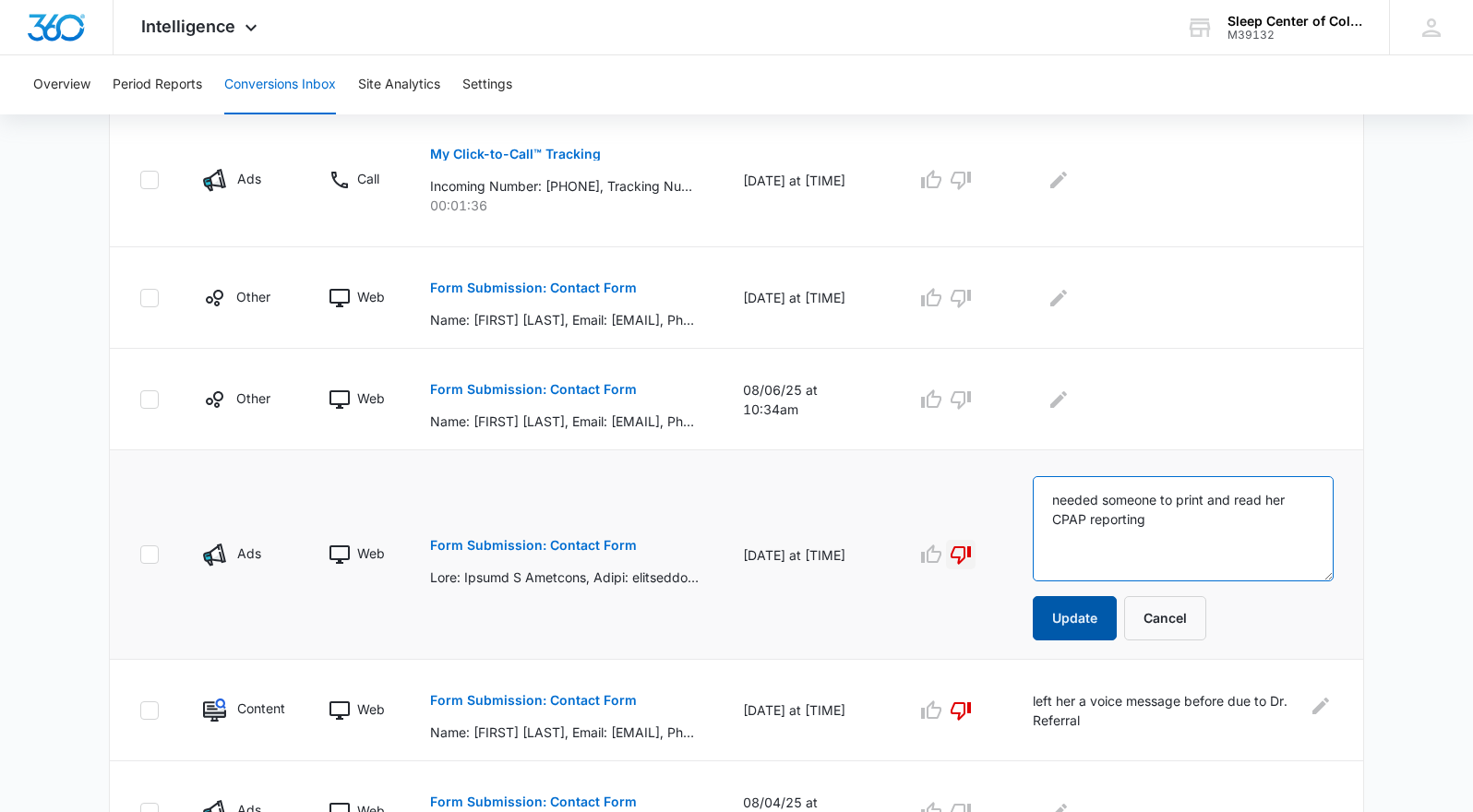 type on "needed someone to print and read her CPAP reporting" 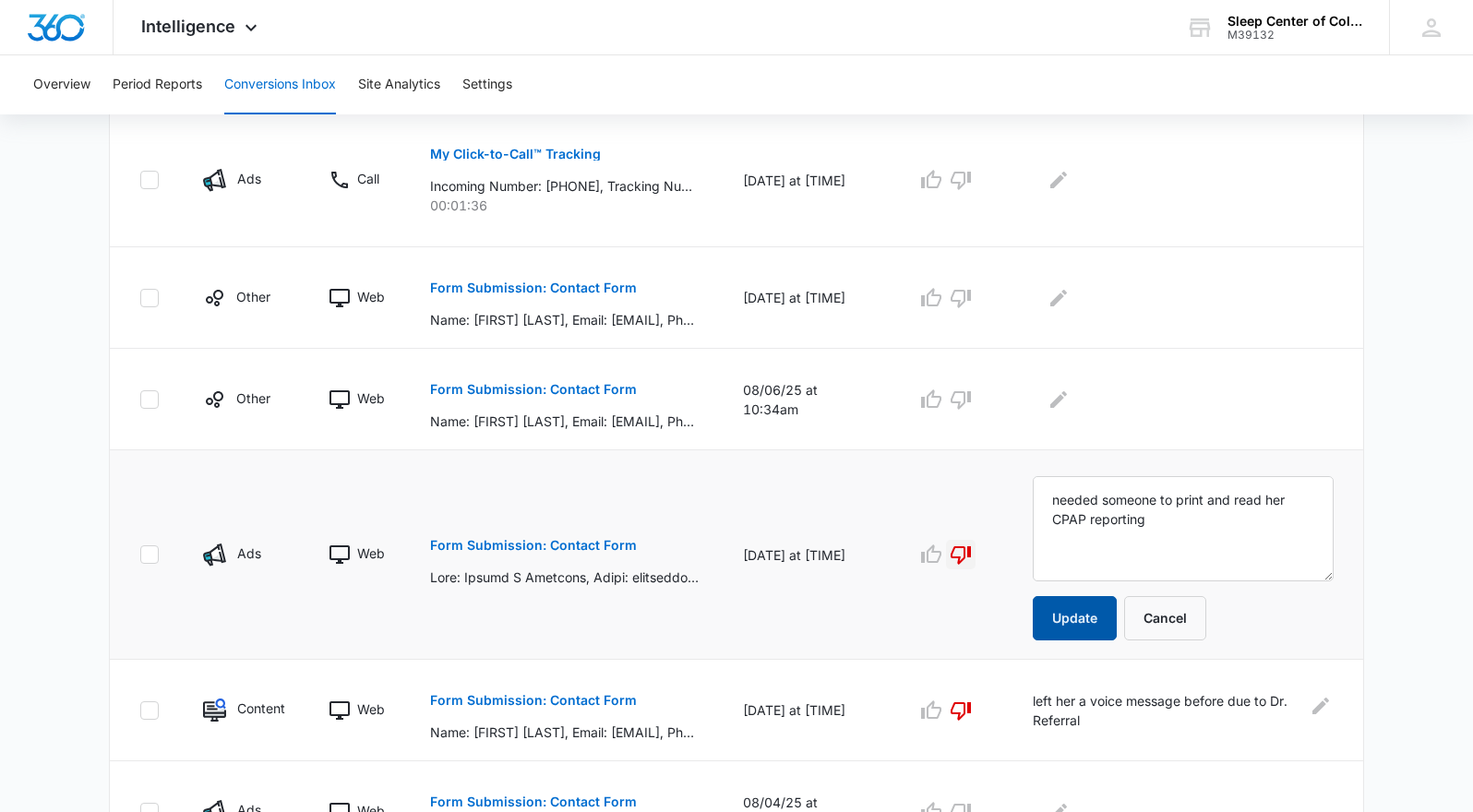 click on "Update" at bounding box center [1074, 618] 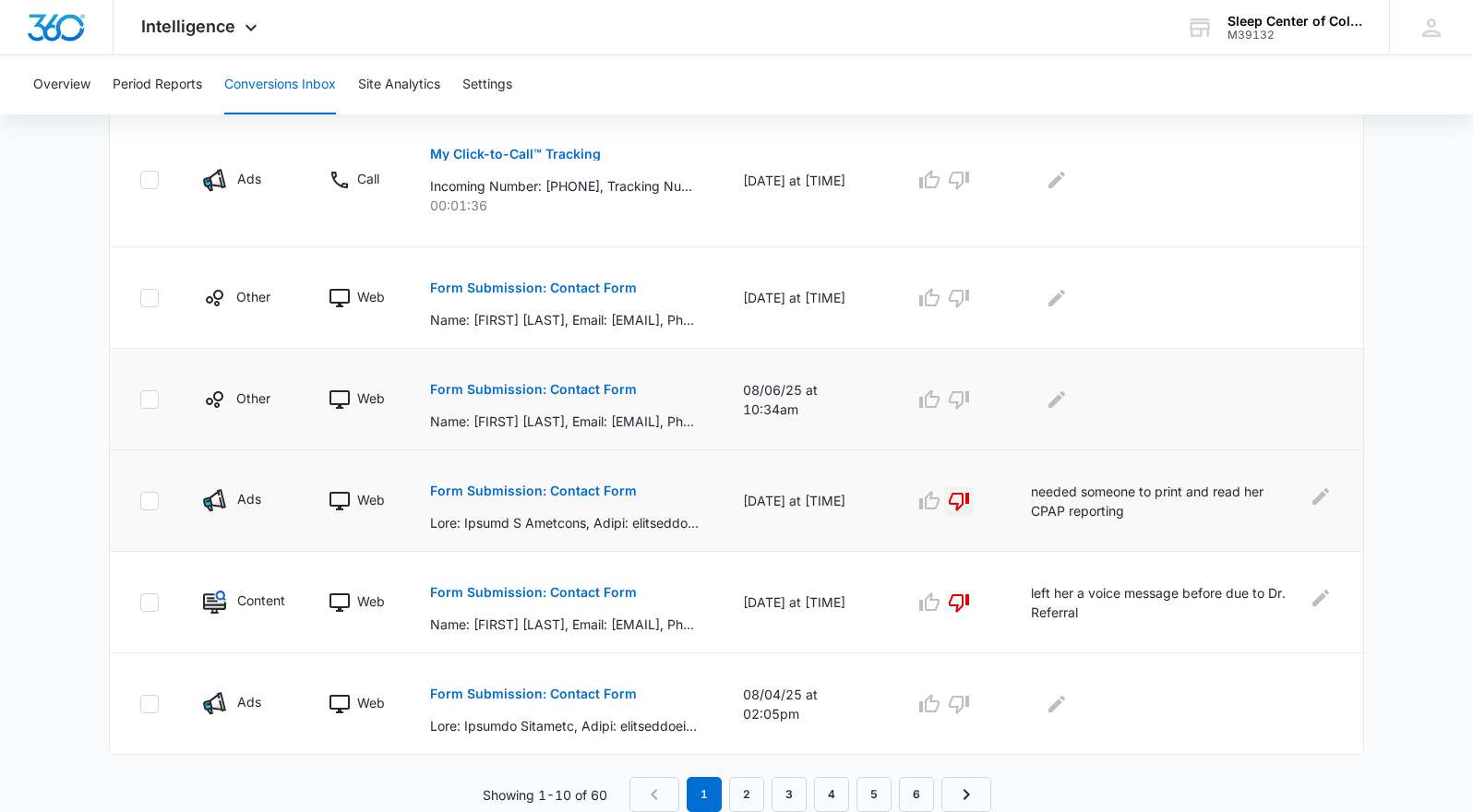 click on "Form Submission: Contact Form" at bounding box center (533, 389) 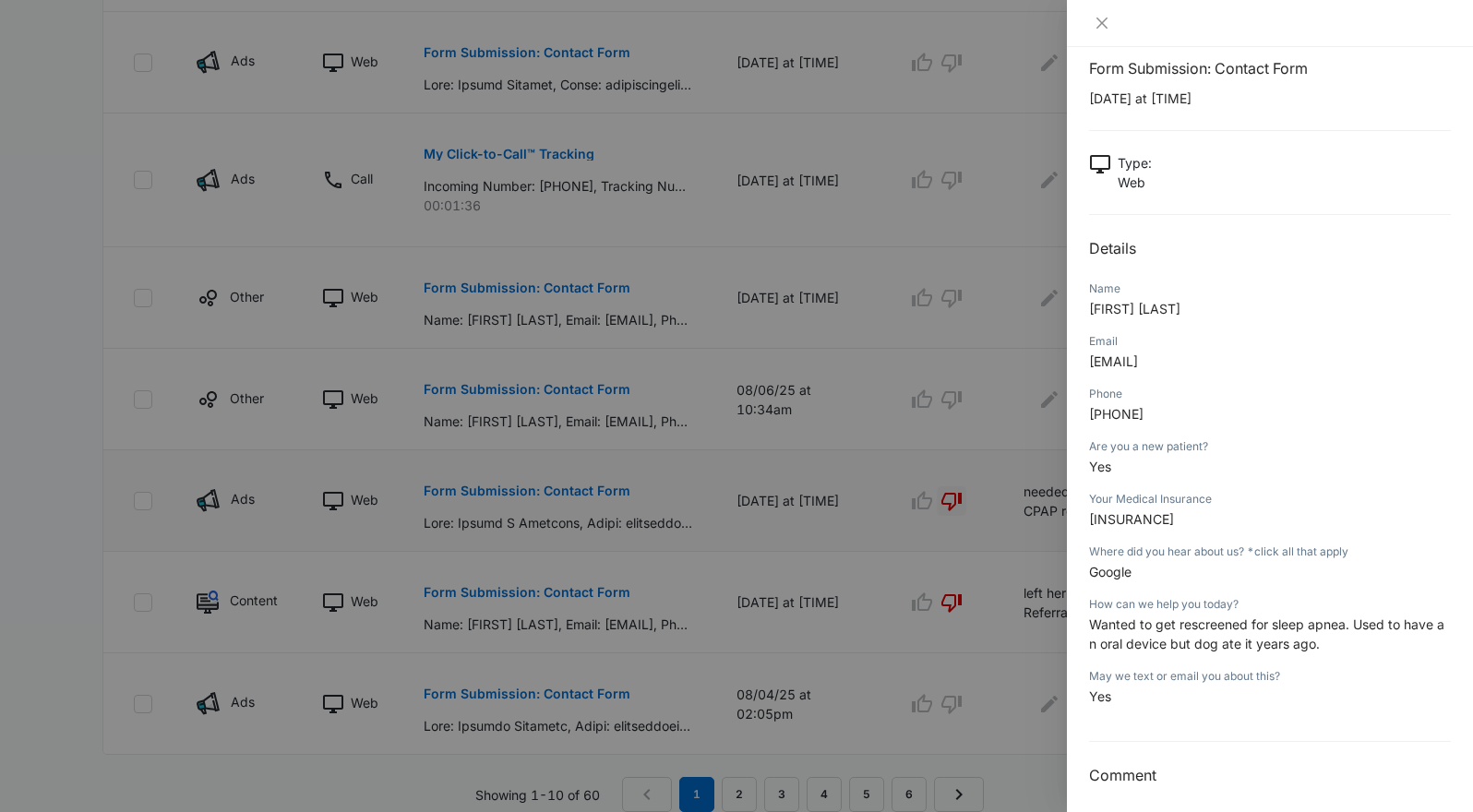 scroll, scrollTop: 31, scrollLeft: 0, axis: vertical 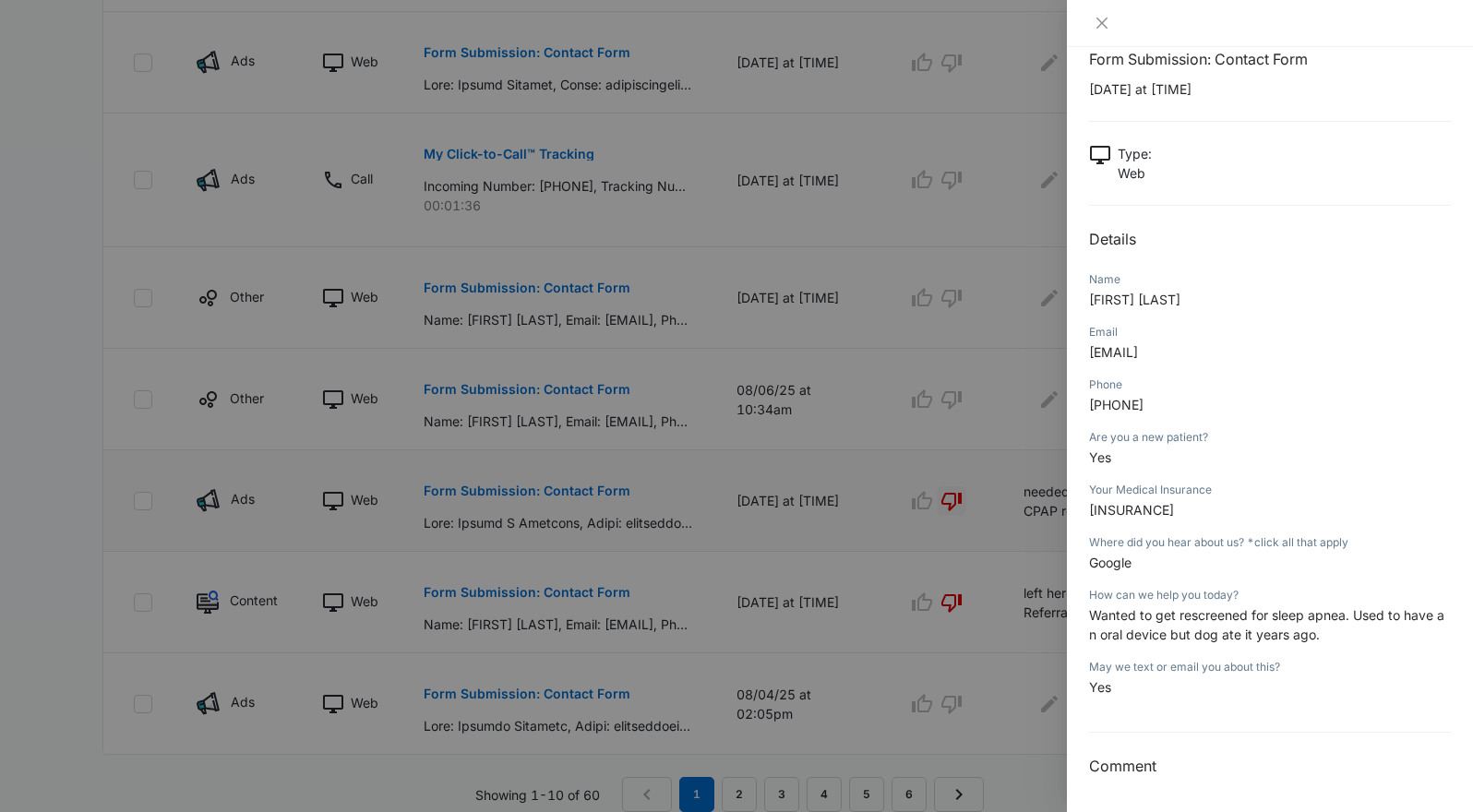 drag, startPoint x: 1107, startPoint y: 415, endPoint x: 1086, endPoint y: 414, distance: 21.023796 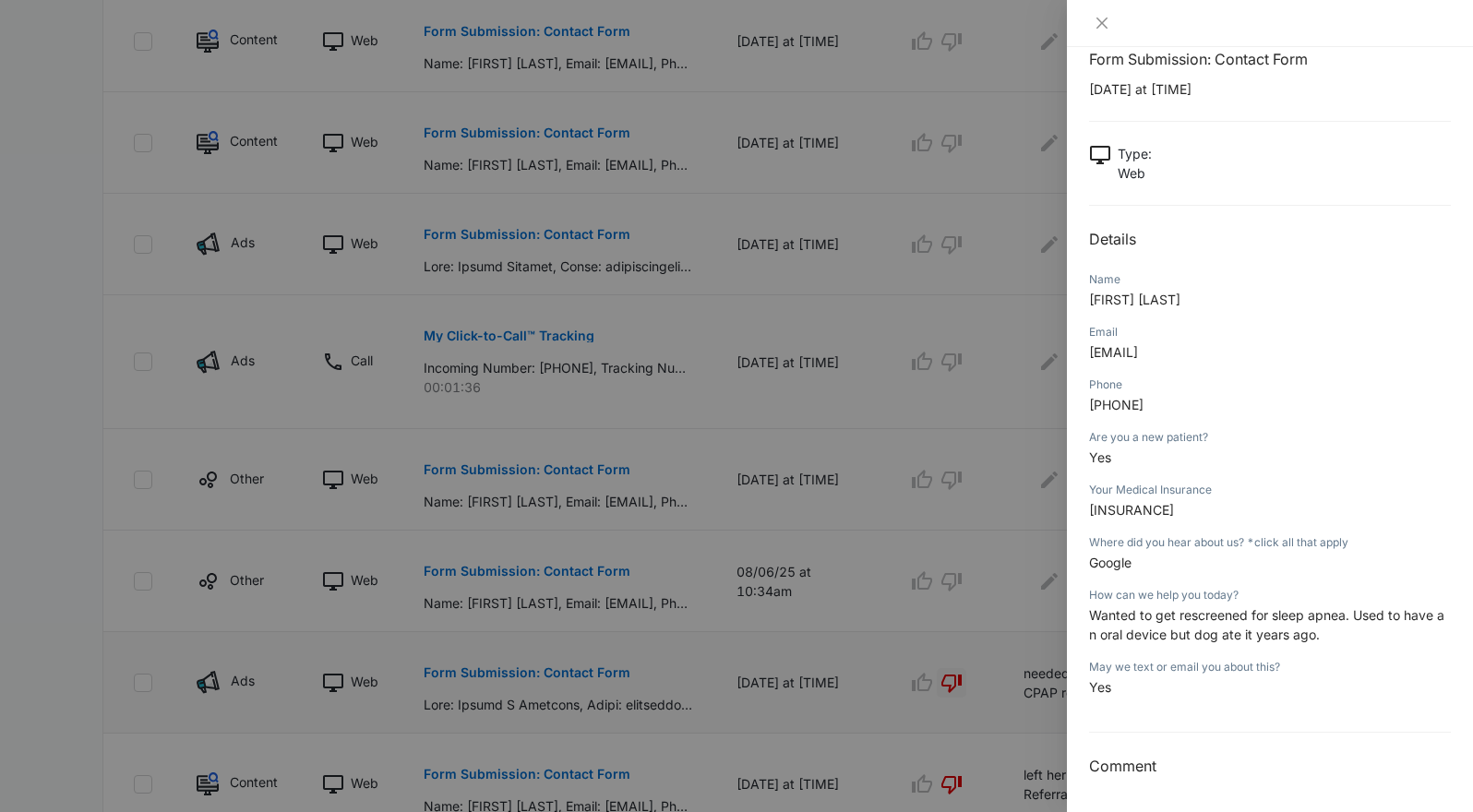scroll, scrollTop: 782, scrollLeft: 0, axis: vertical 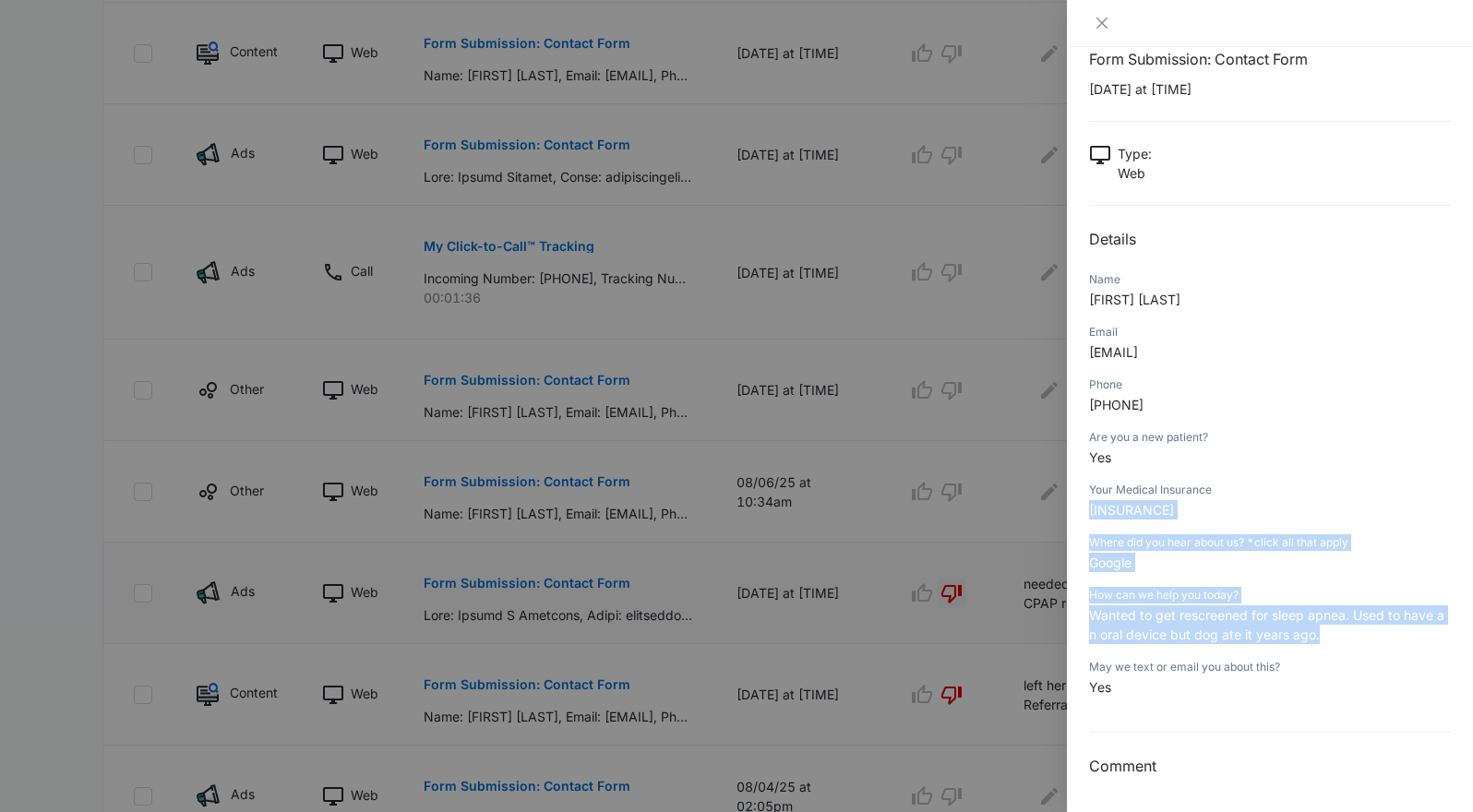 drag, startPoint x: 1327, startPoint y: 642, endPoint x: 1092, endPoint y: 520, distance: 264.78104 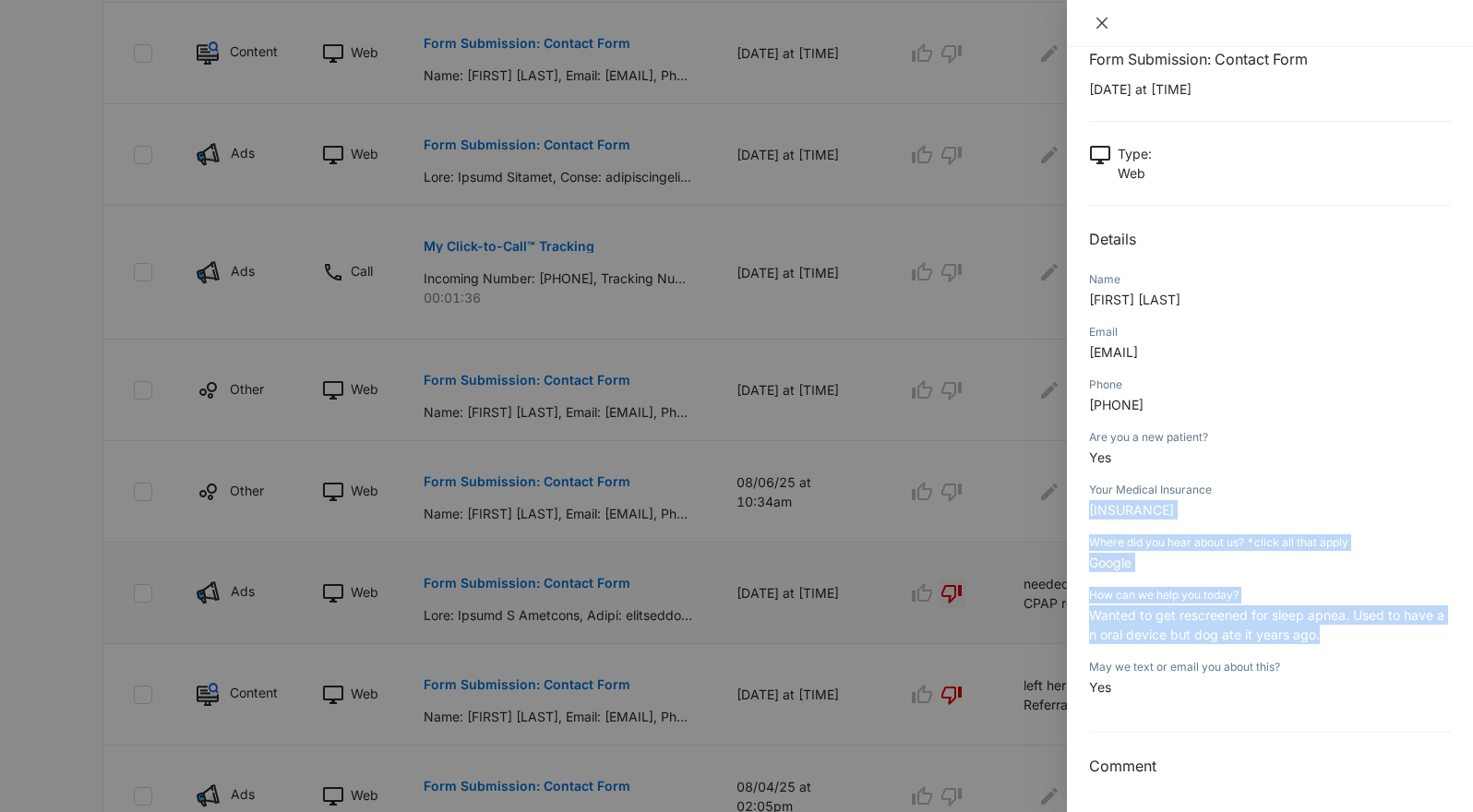 click 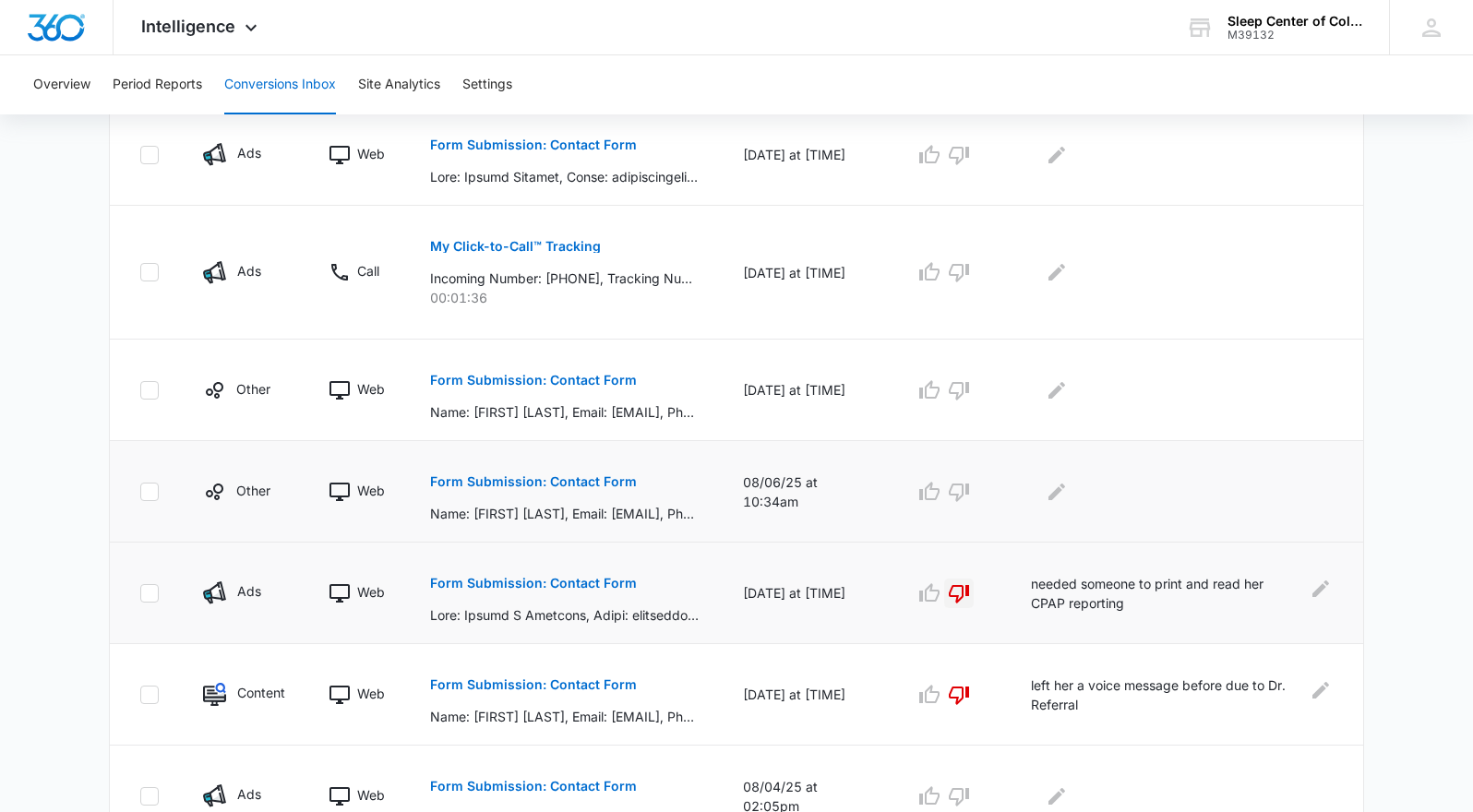 click on "Form Submission: Contact Form" at bounding box center [533, 482] 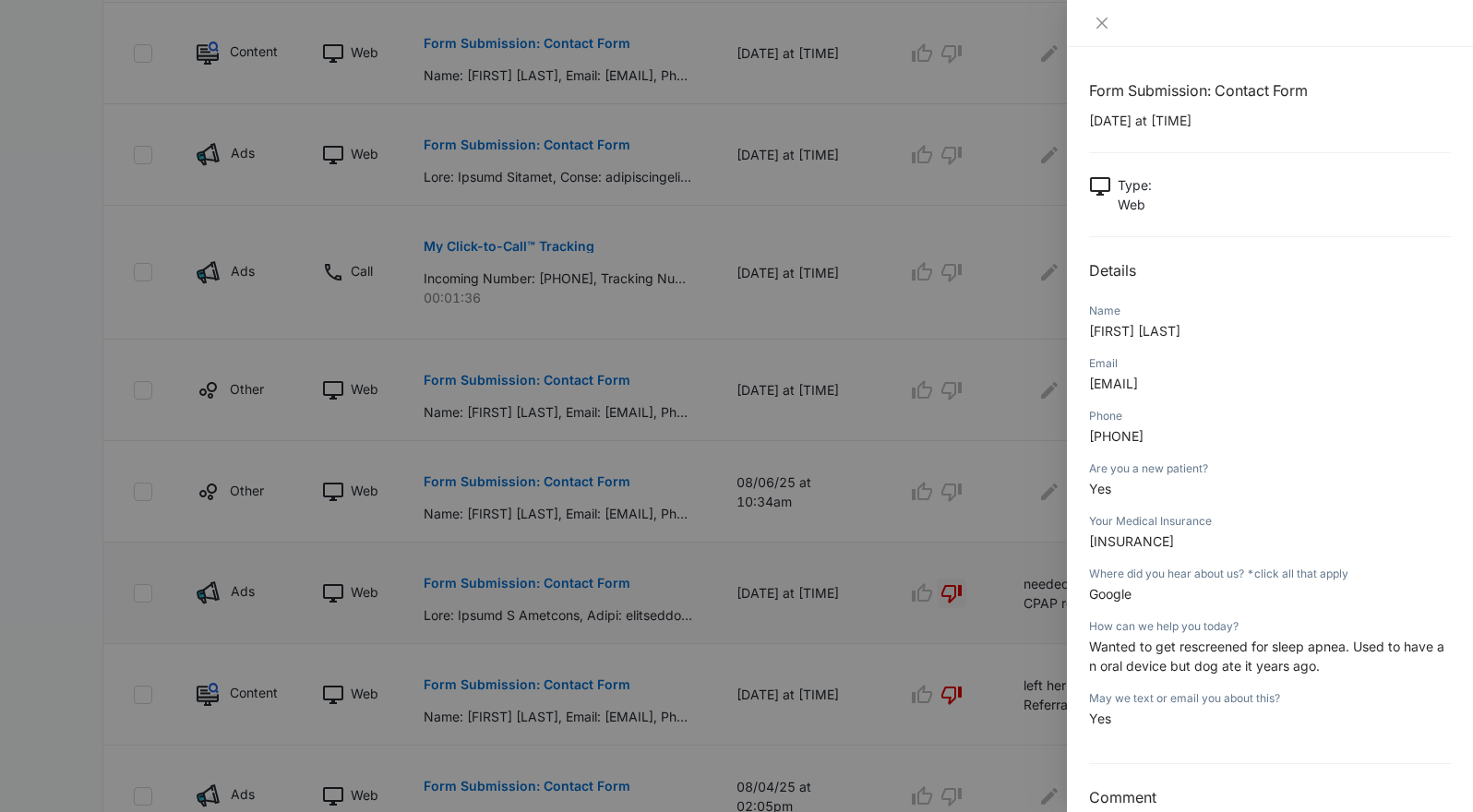 drag, startPoint x: 1181, startPoint y: 432, endPoint x: 1082, endPoint y: 438, distance: 99.181652 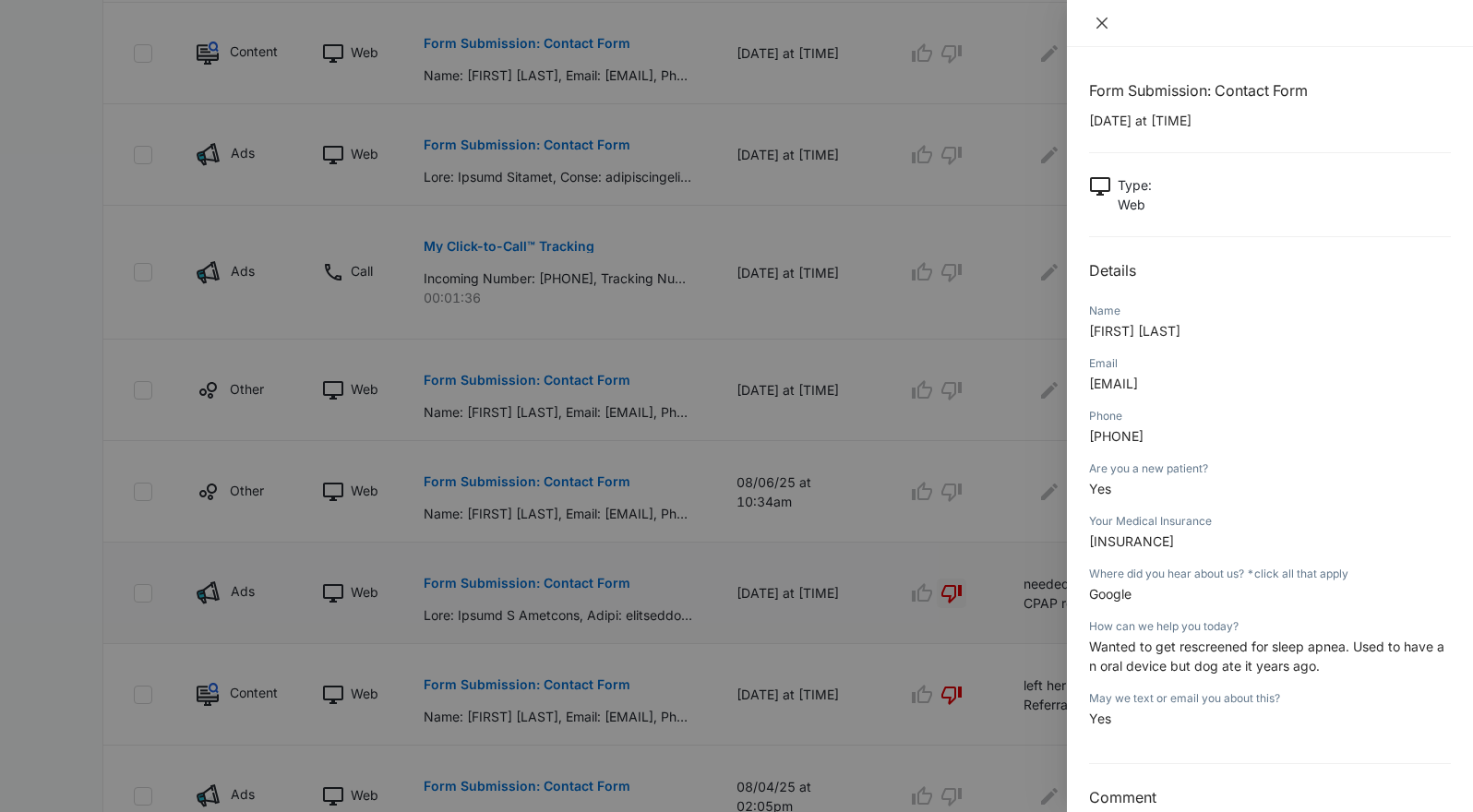 click 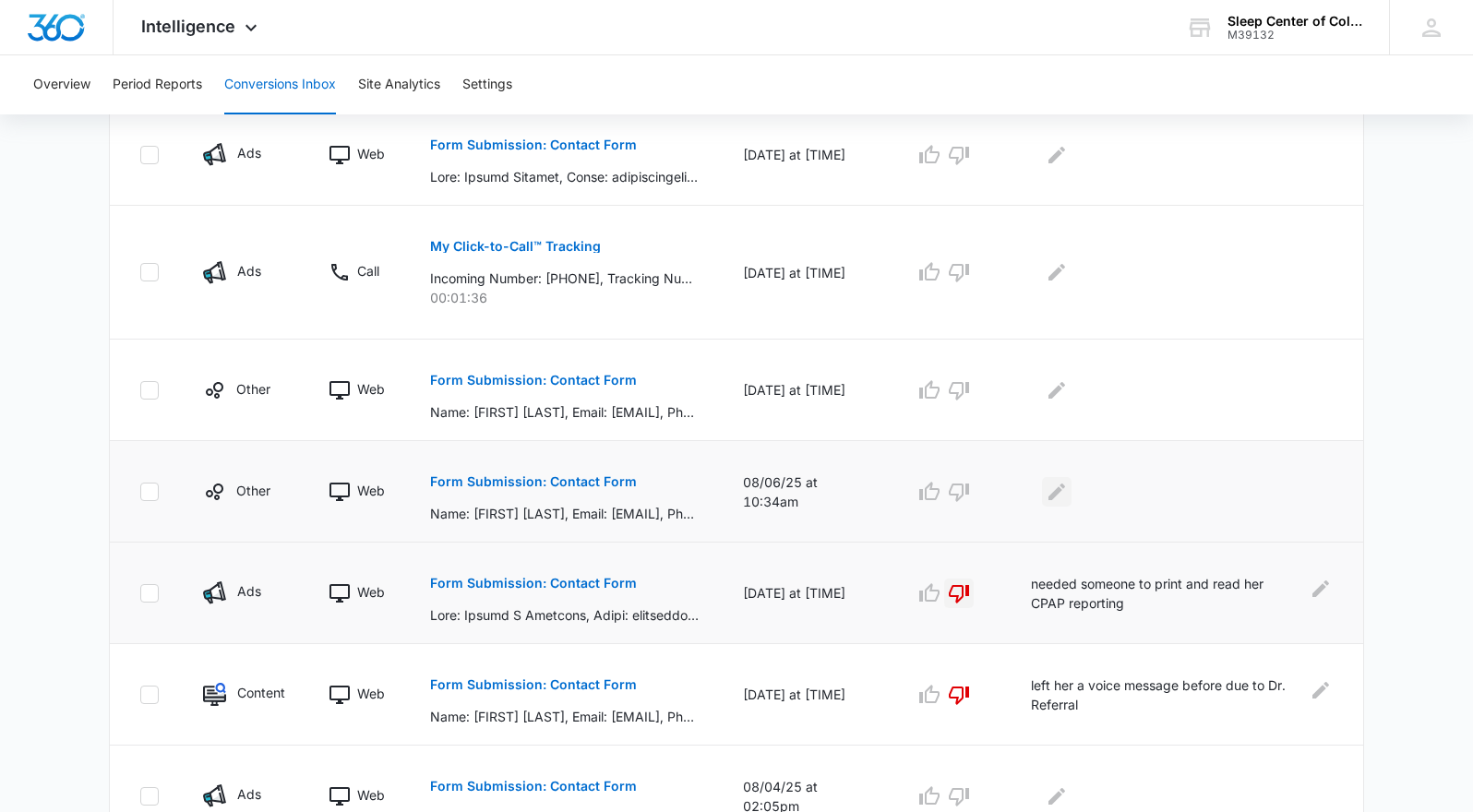click 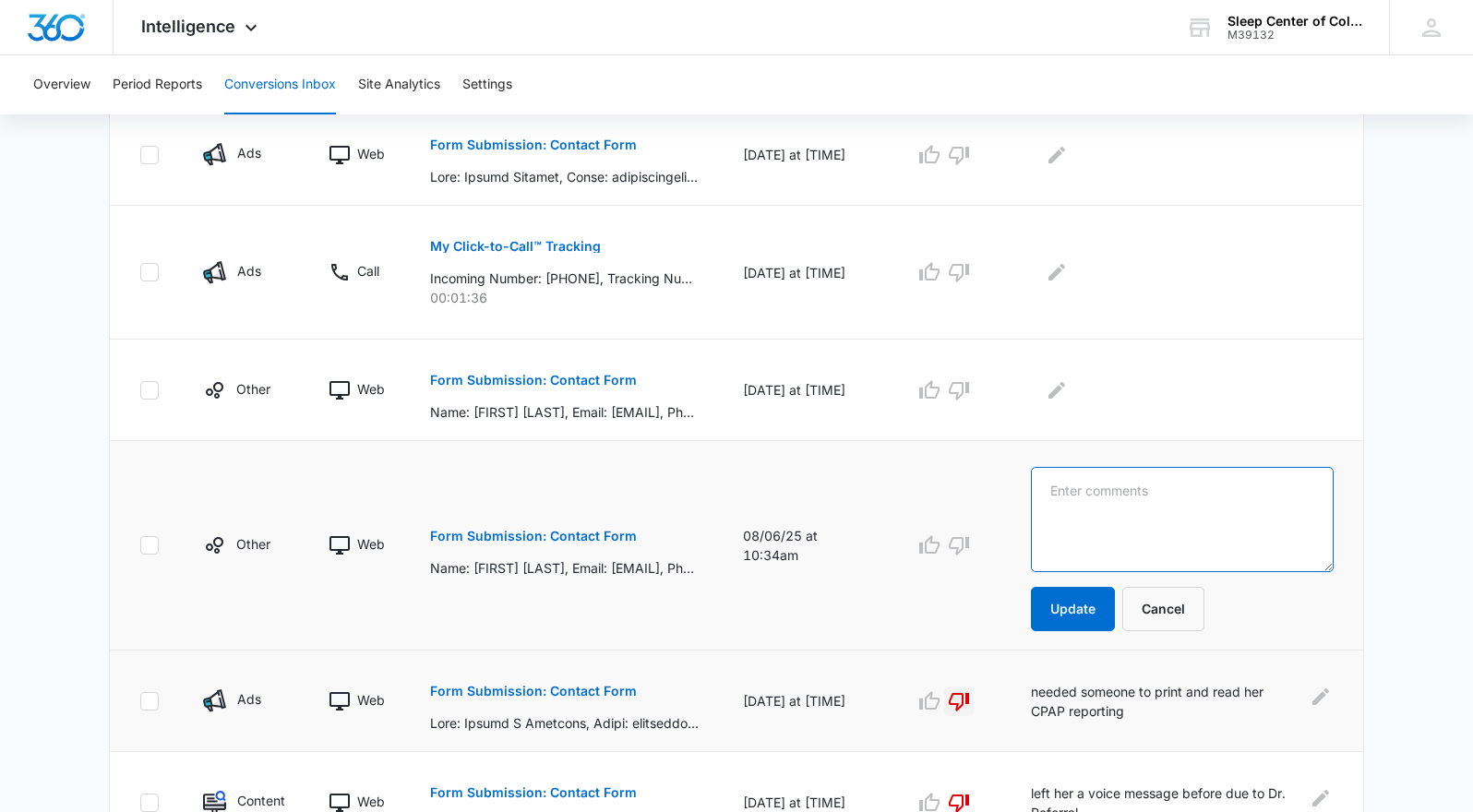 drag, startPoint x: 1114, startPoint y: 485, endPoint x: 1158, endPoint y: 492, distance: 44.553339 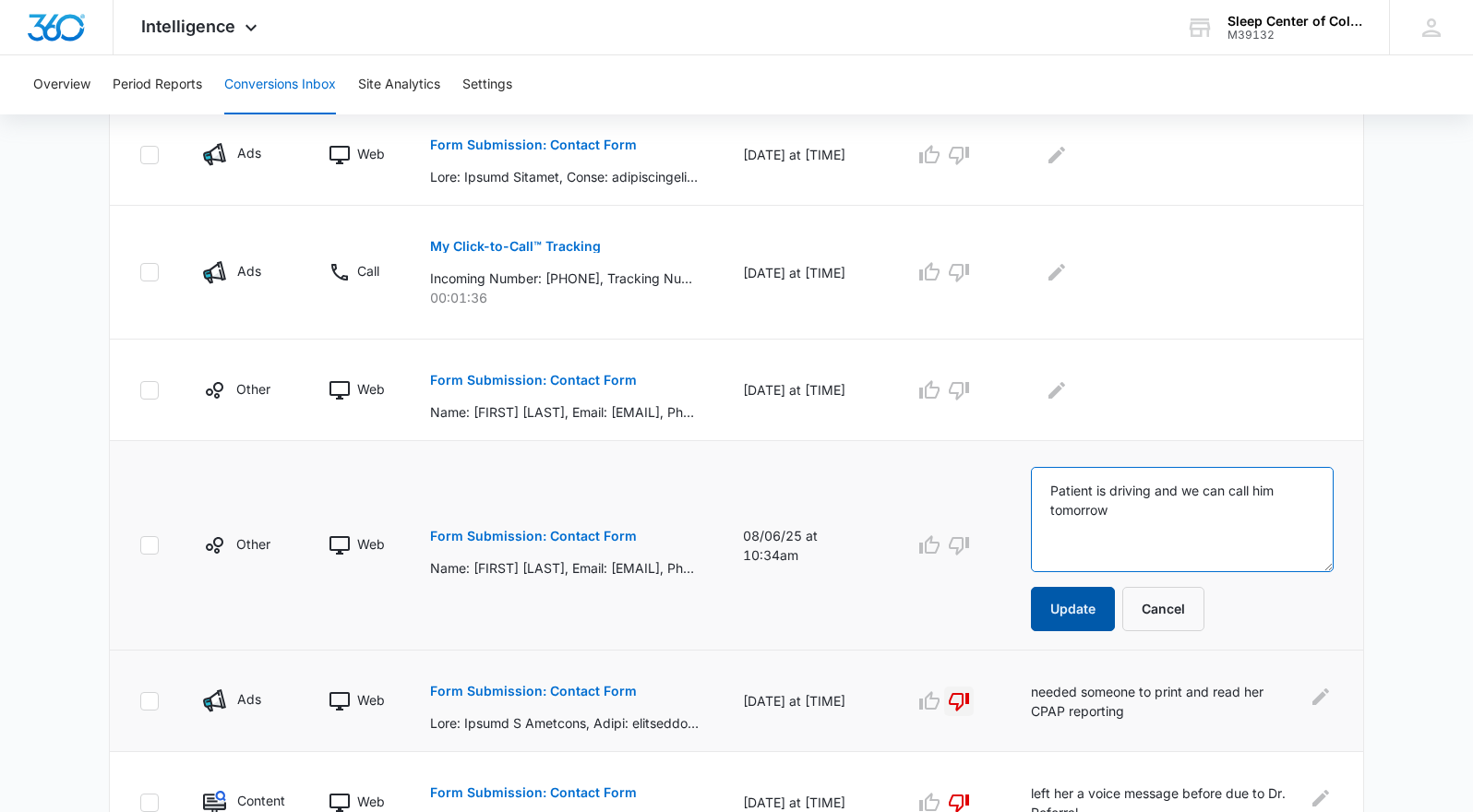 type on "Patient is driving and we can call him tomorrow" 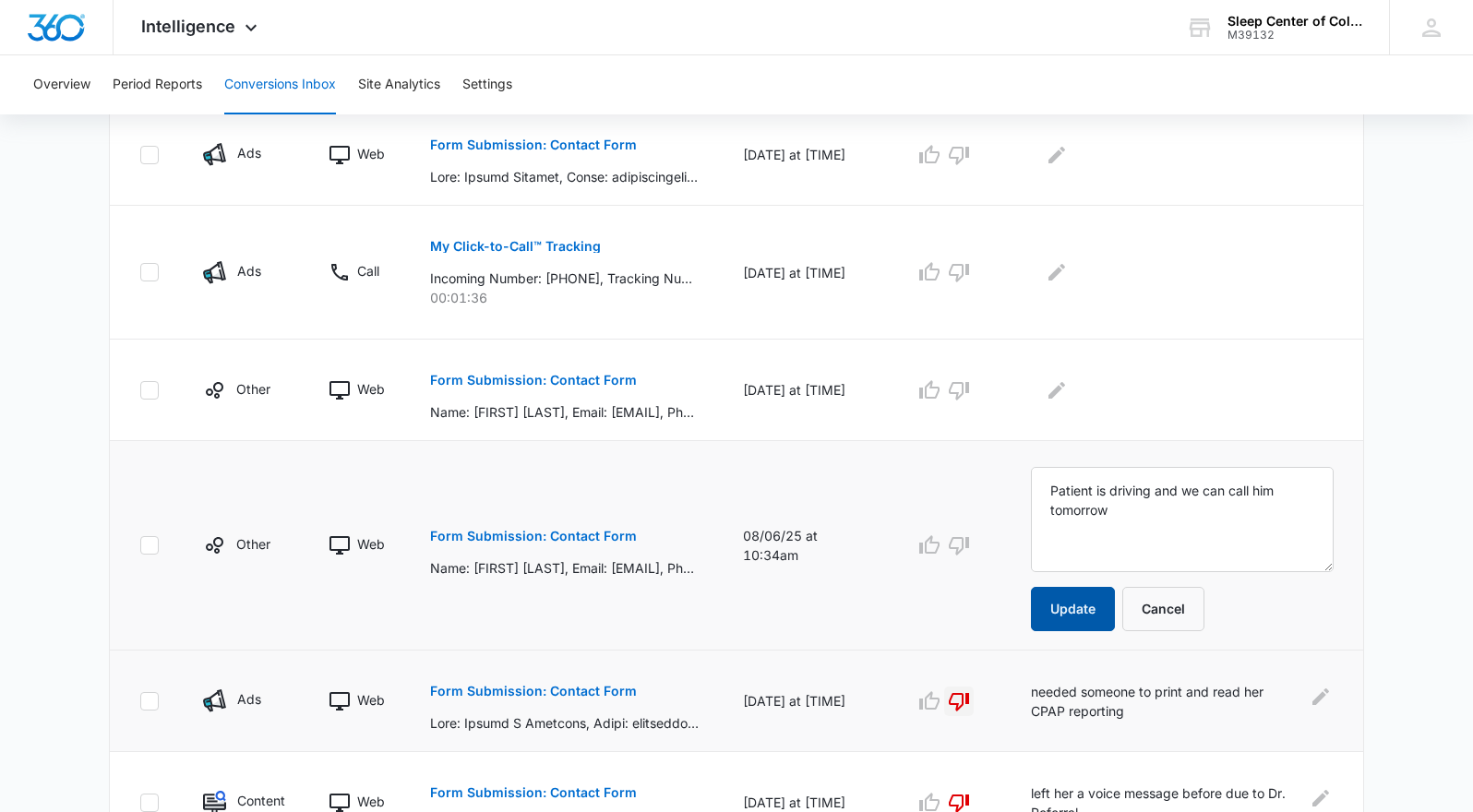 drag, startPoint x: 1064, startPoint y: 604, endPoint x: 1050, endPoint y: 604, distance: 14 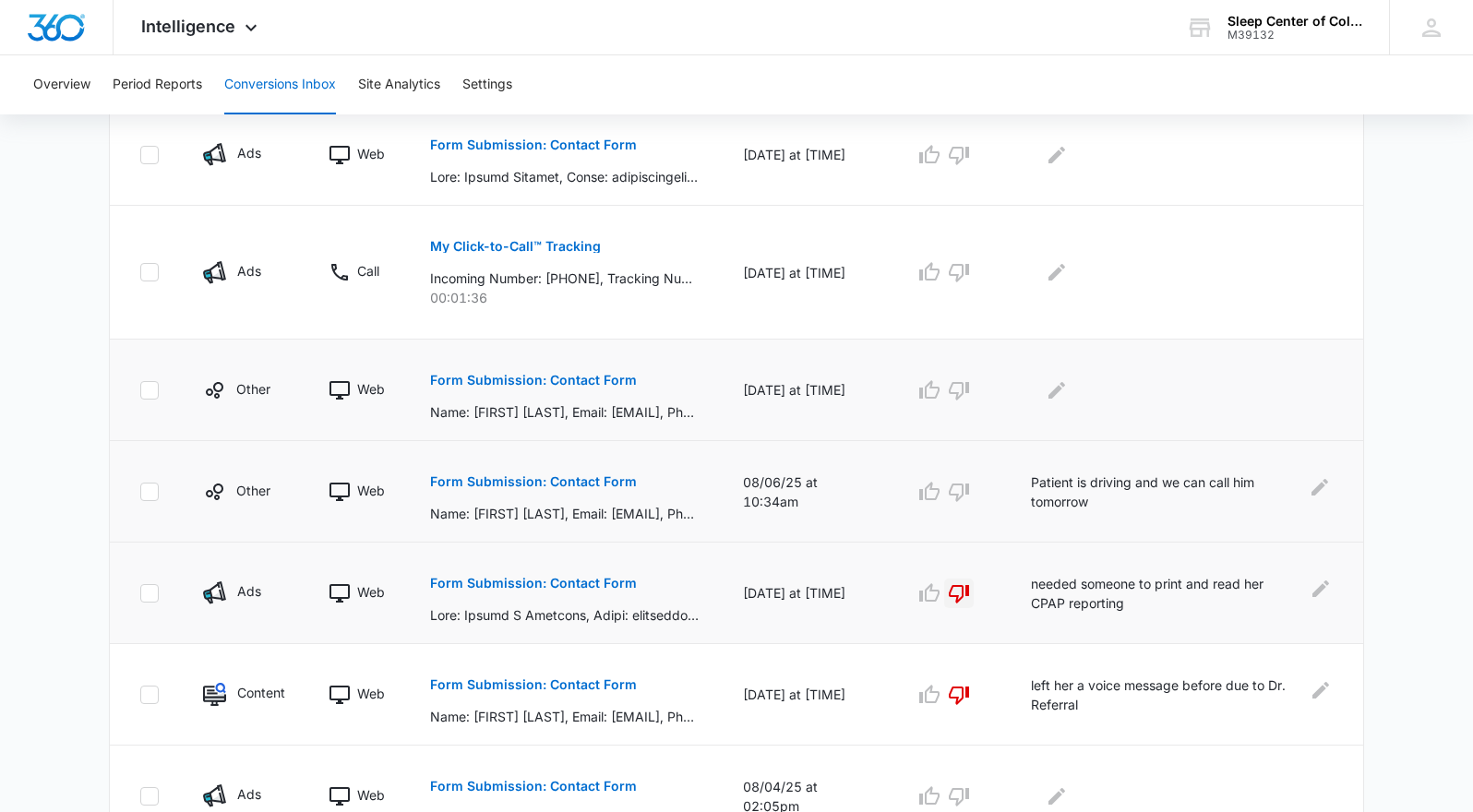 click on "Form Submission: Contact Form" at bounding box center [533, 380] 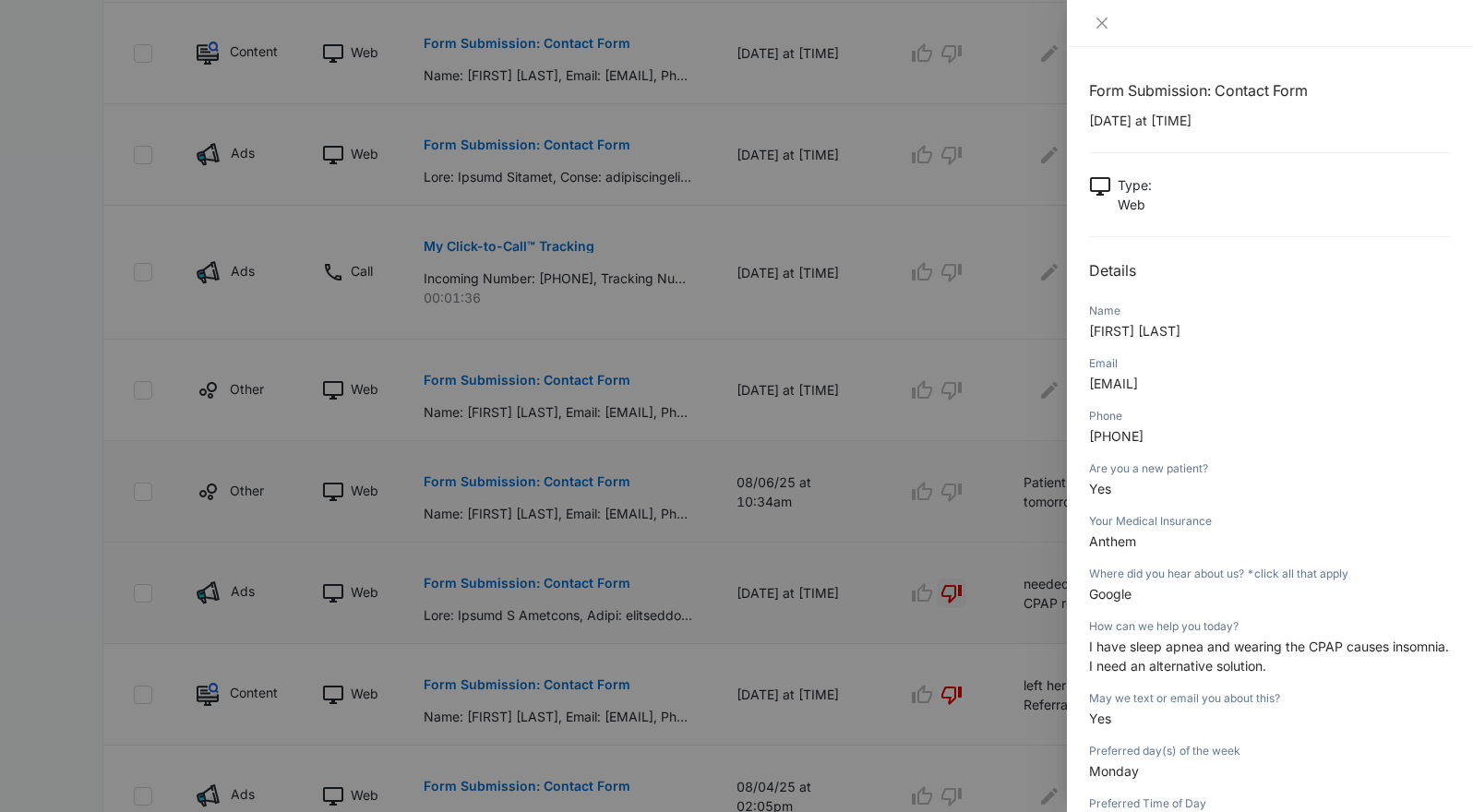 scroll, scrollTop: 92, scrollLeft: 0, axis: vertical 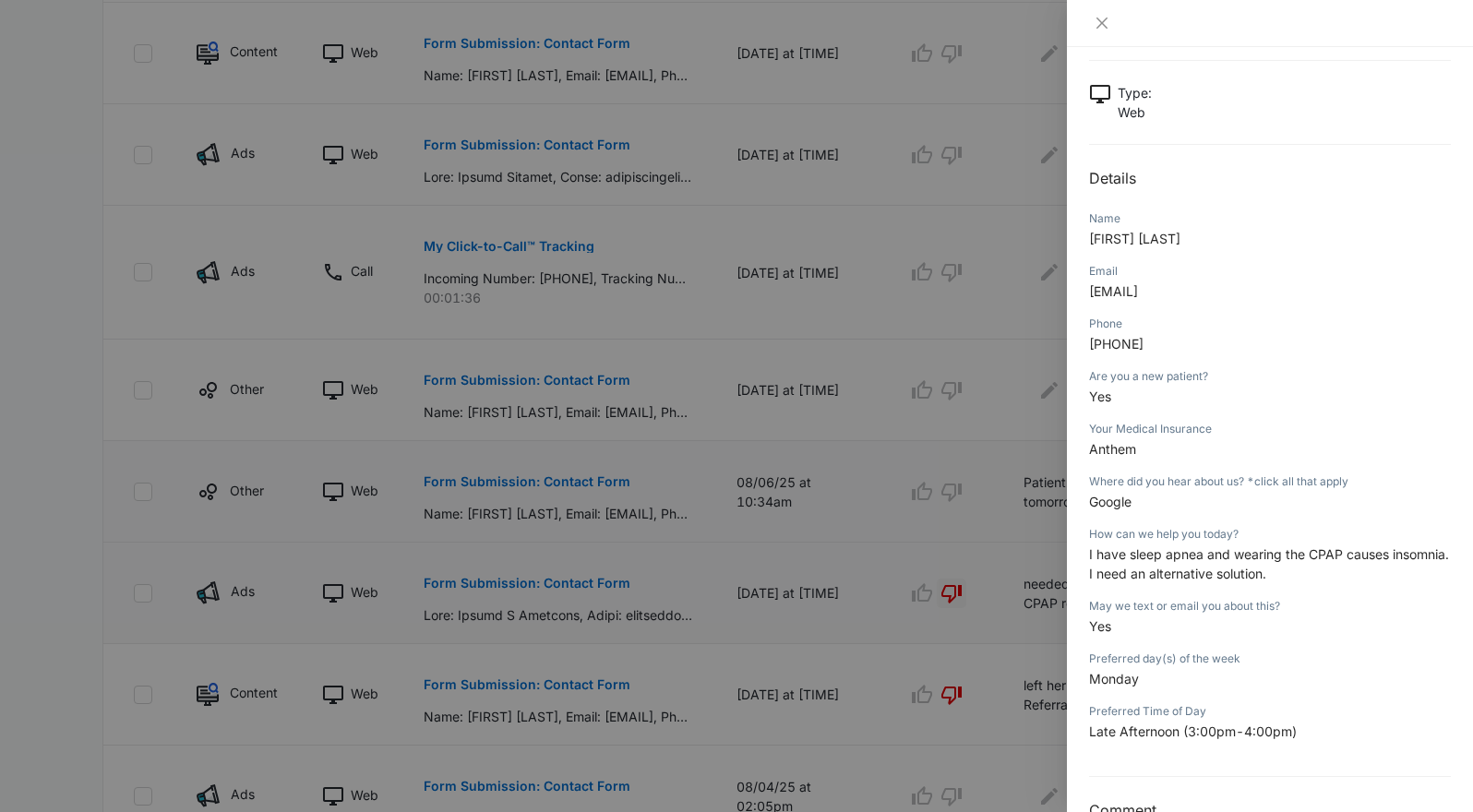 drag, startPoint x: 1175, startPoint y: 341, endPoint x: 1073, endPoint y: 345, distance: 102.0784 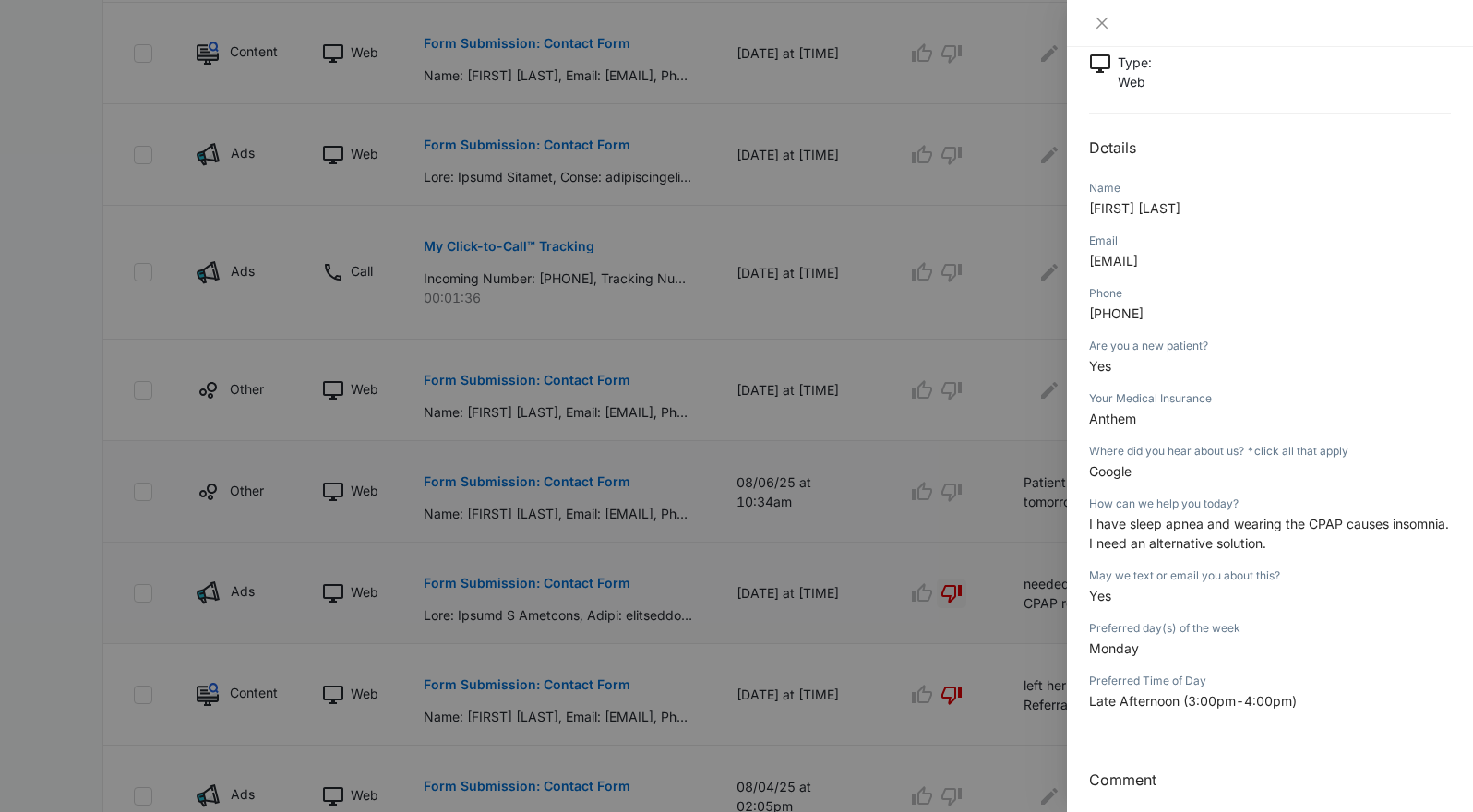 scroll, scrollTop: 137, scrollLeft: 0, axis: vertical 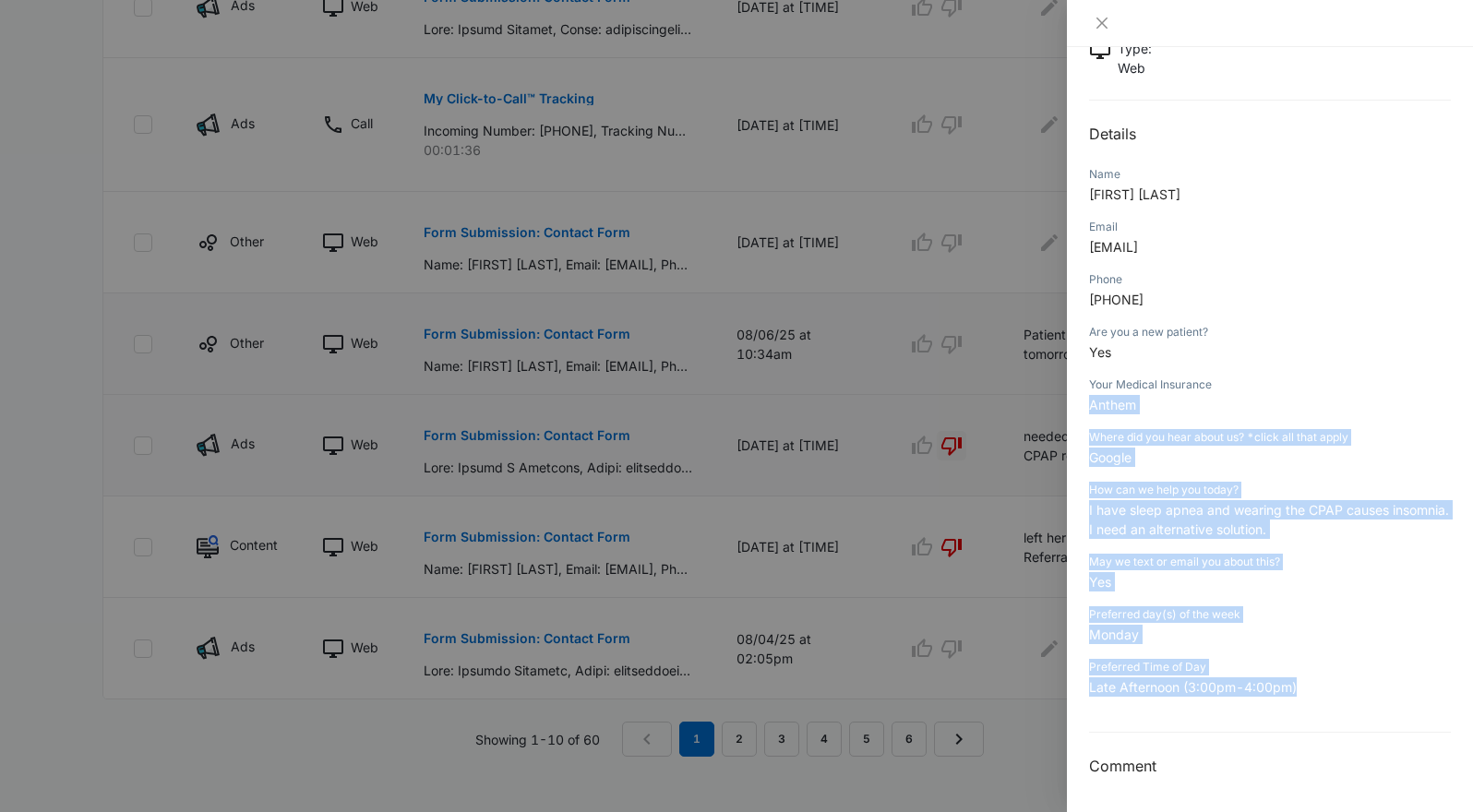 drag, startPoint x: 1311, startPoint y: 684, endPoint x: 1073, endPoint y: 415, distance: 359.1727 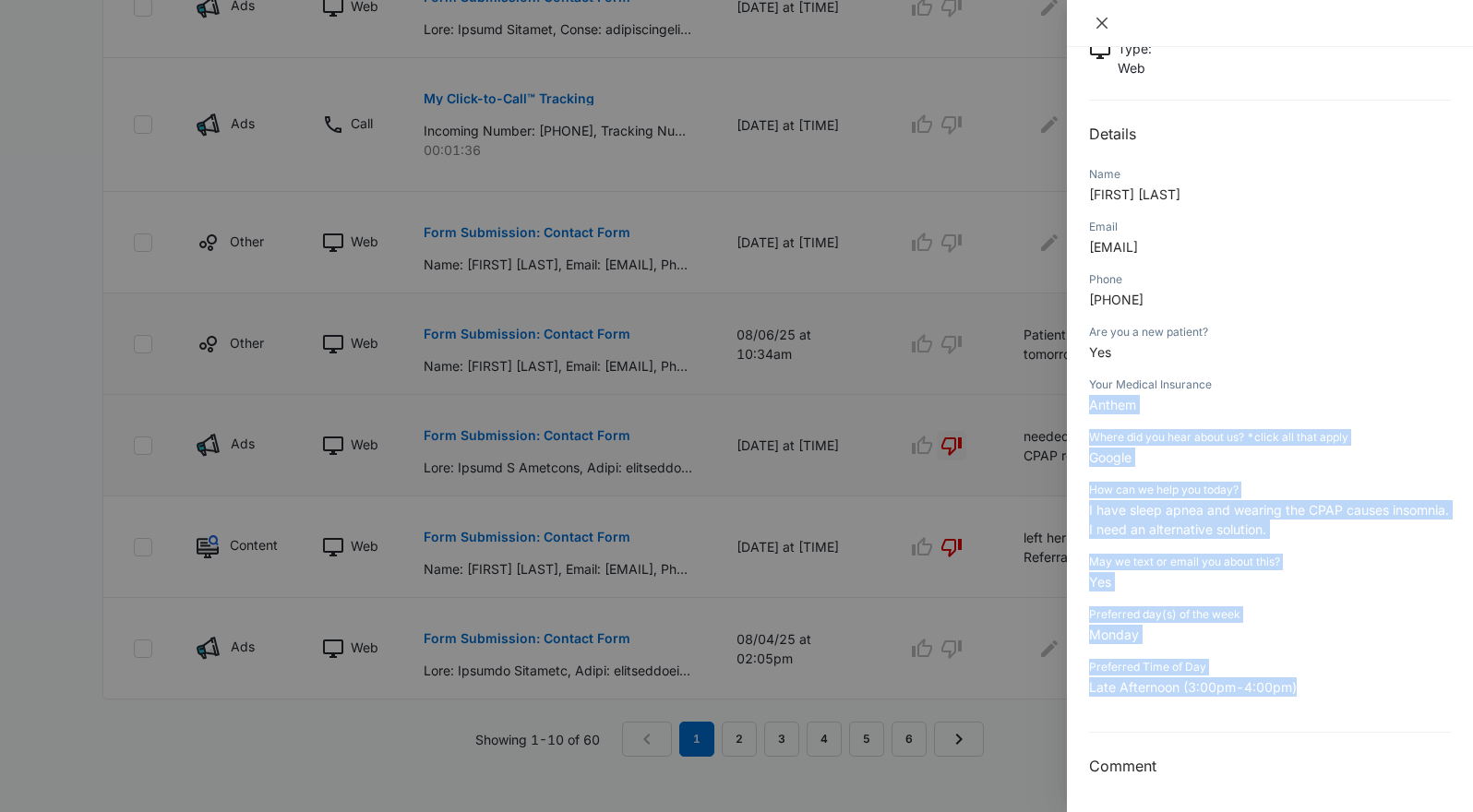 click 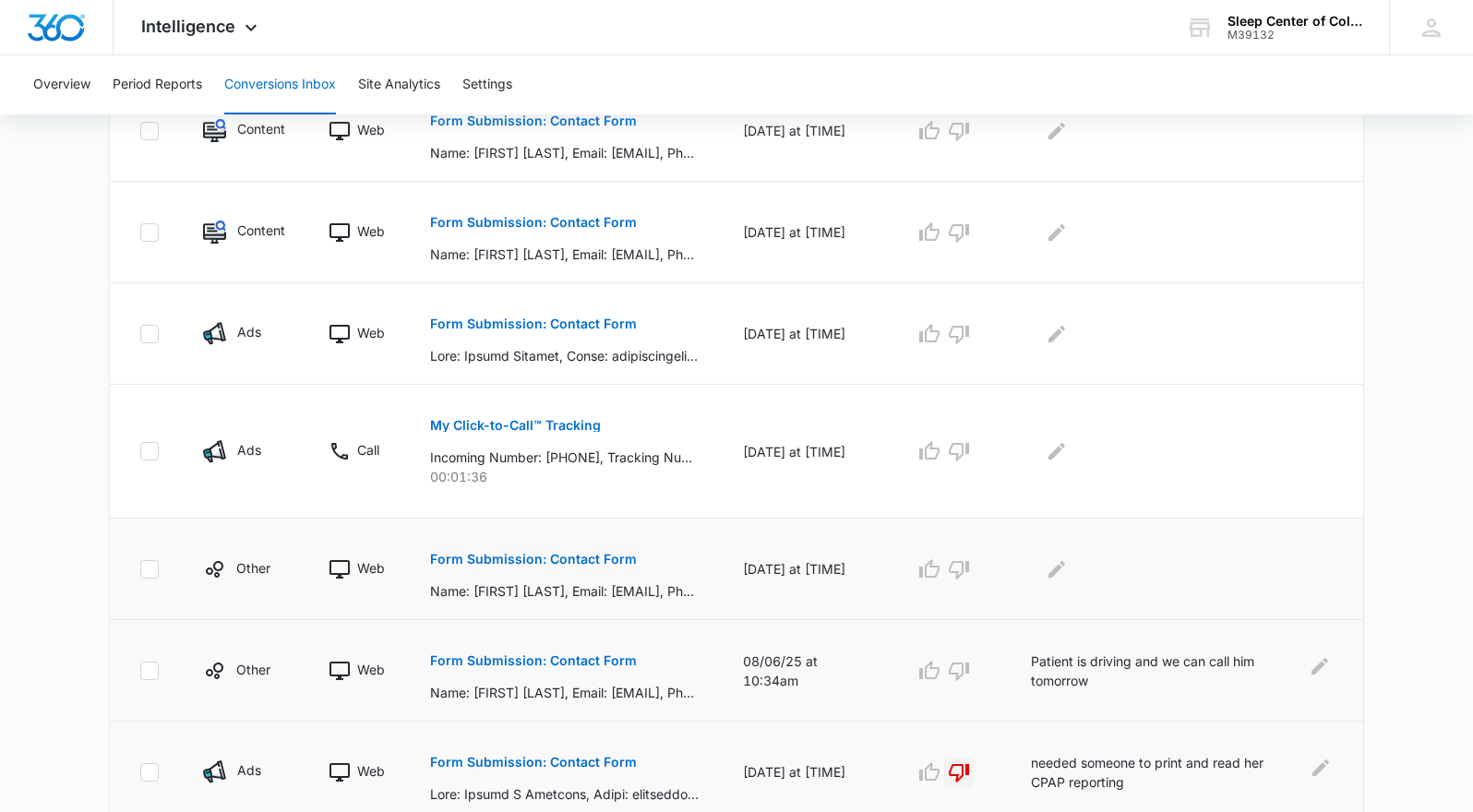 scroll, scrollTop: 597, scrollLeft: 0, axis: vertical 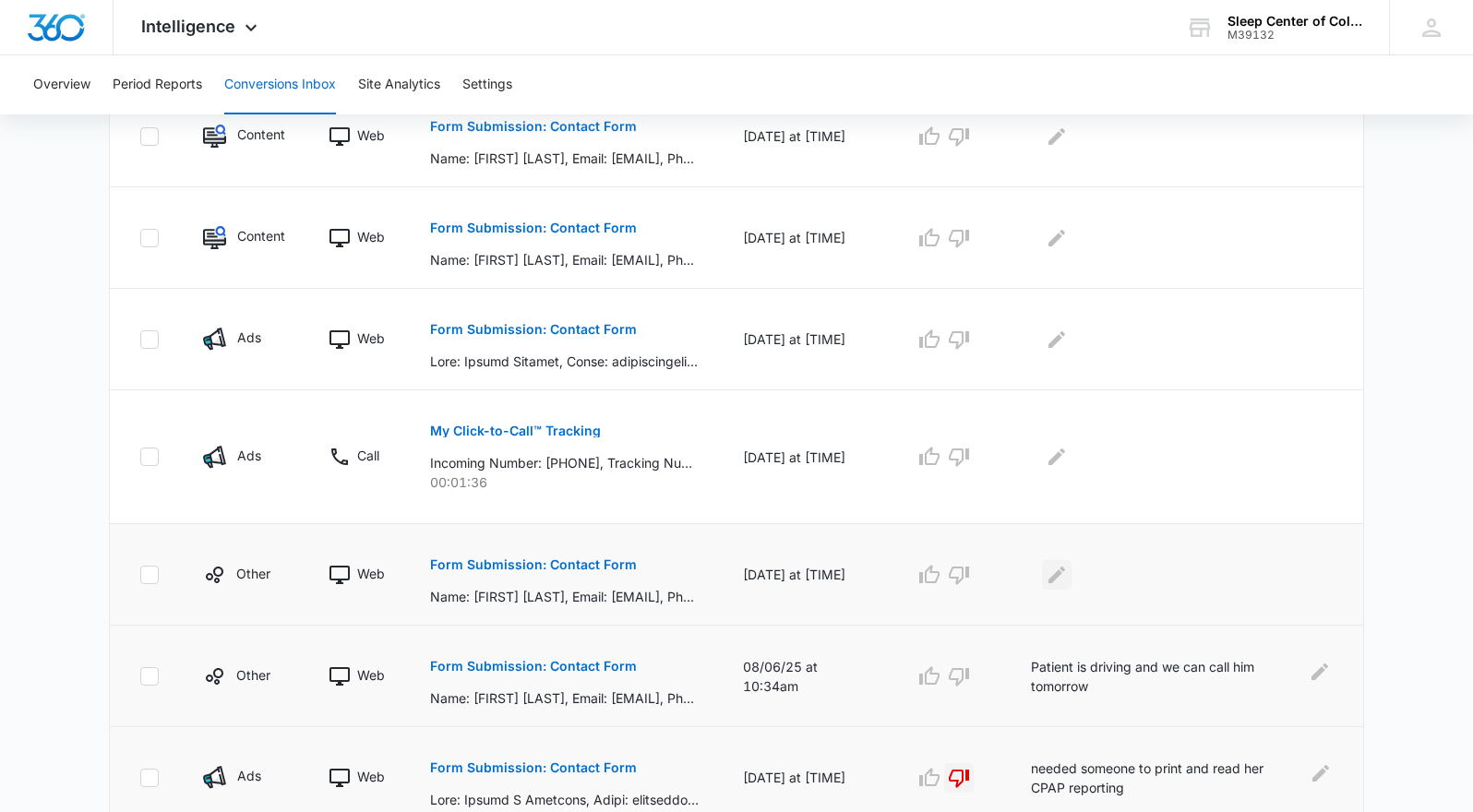 click at bounding box center (1057, 575) 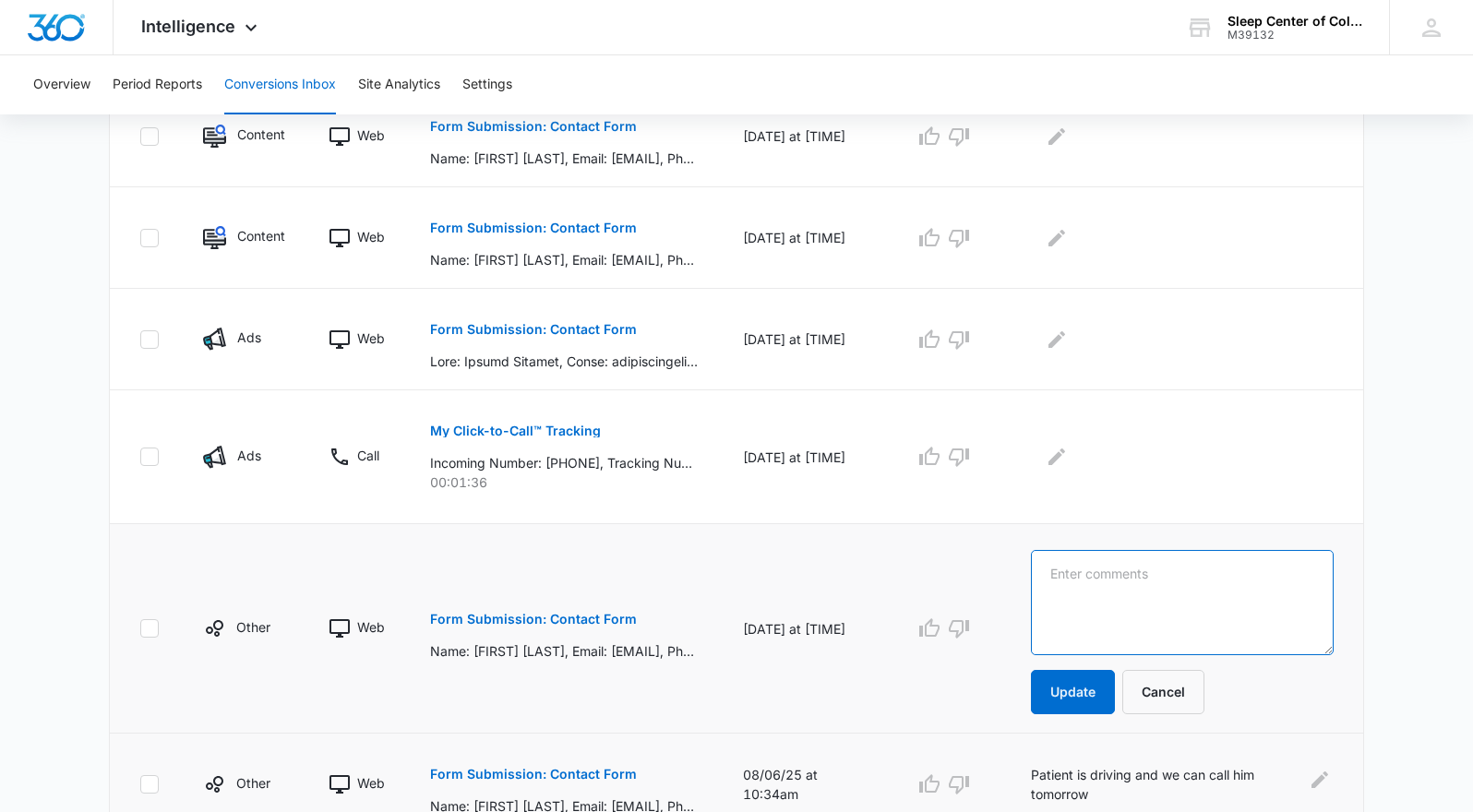 drag, startPoint x: 1116, startPoint y: 616, endPoint x: 1117, endPoint y: 605, distance: 11.045361 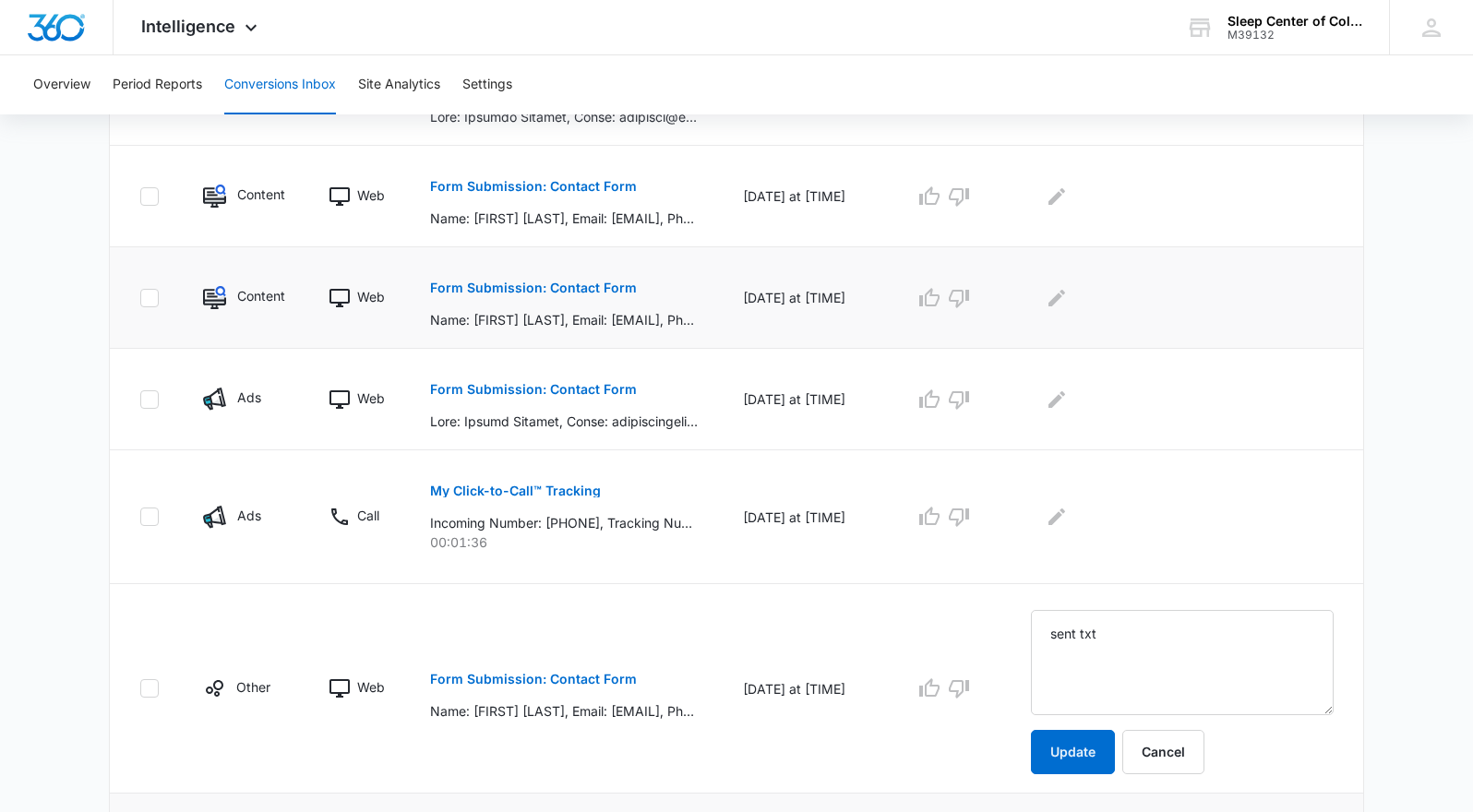 scroll, scrollTop: 505, scrollLeft: 0, axis: vertical 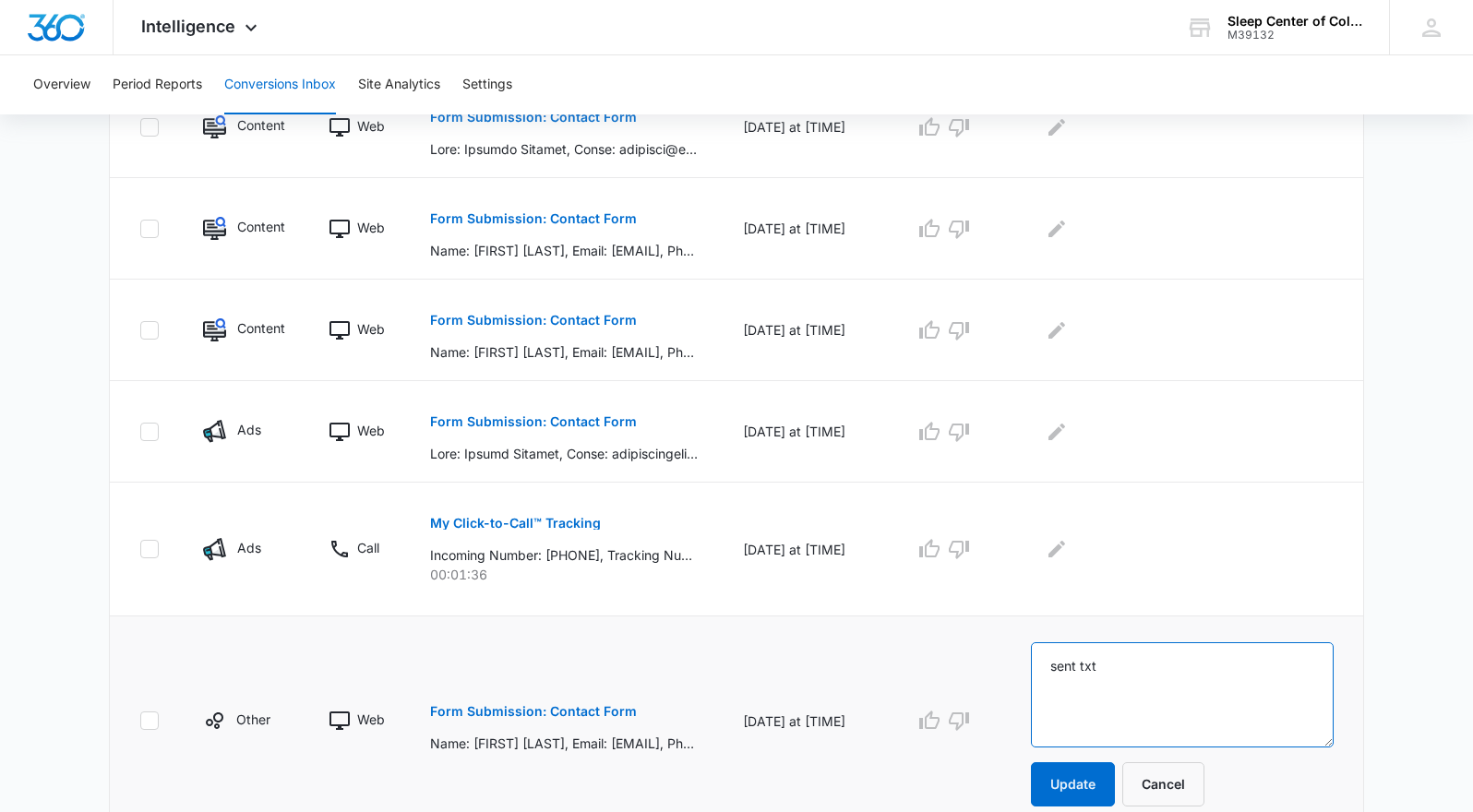 click on "sent txt" at bounding box center [1182, 695] 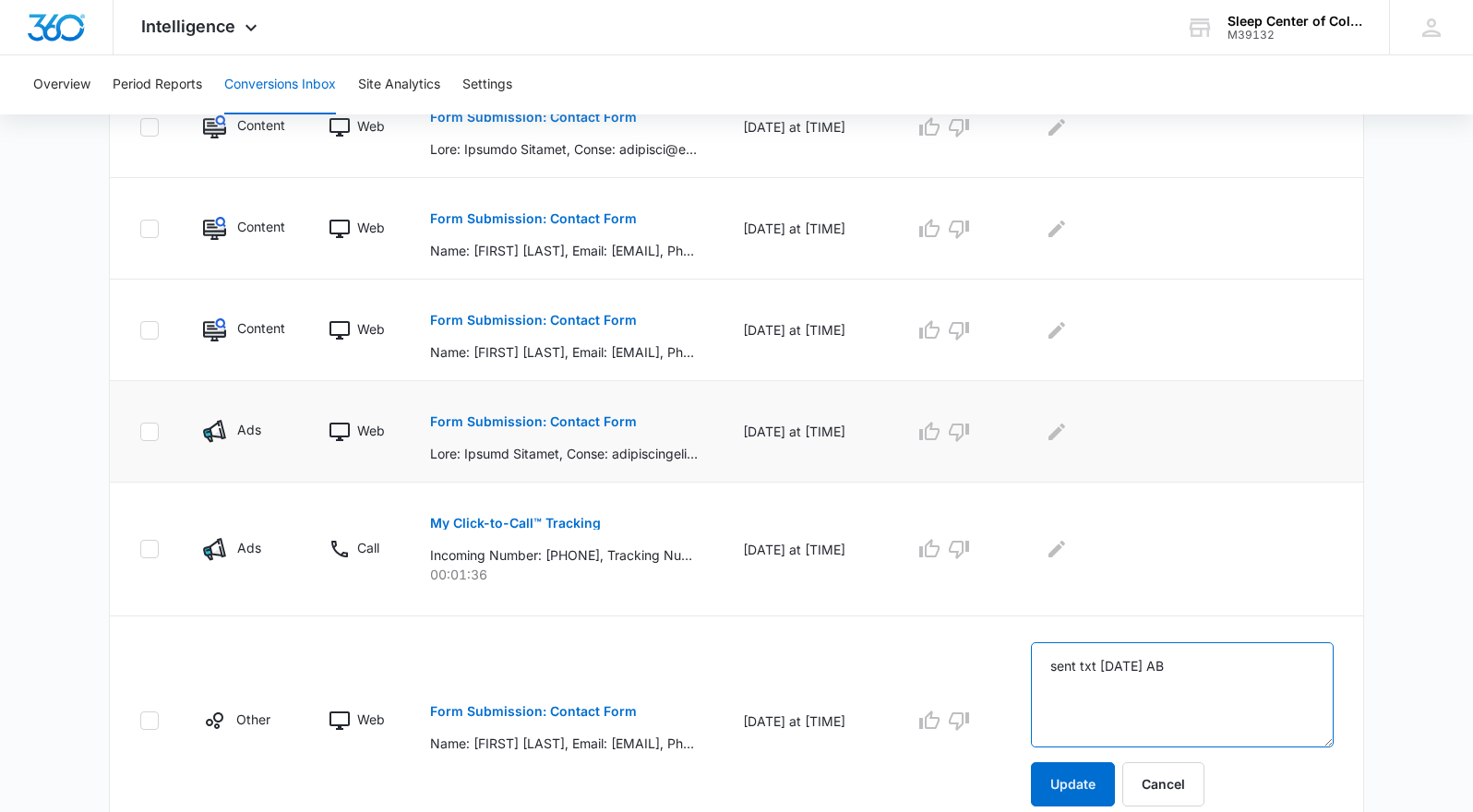 type on "sent txt [DATE] AB" 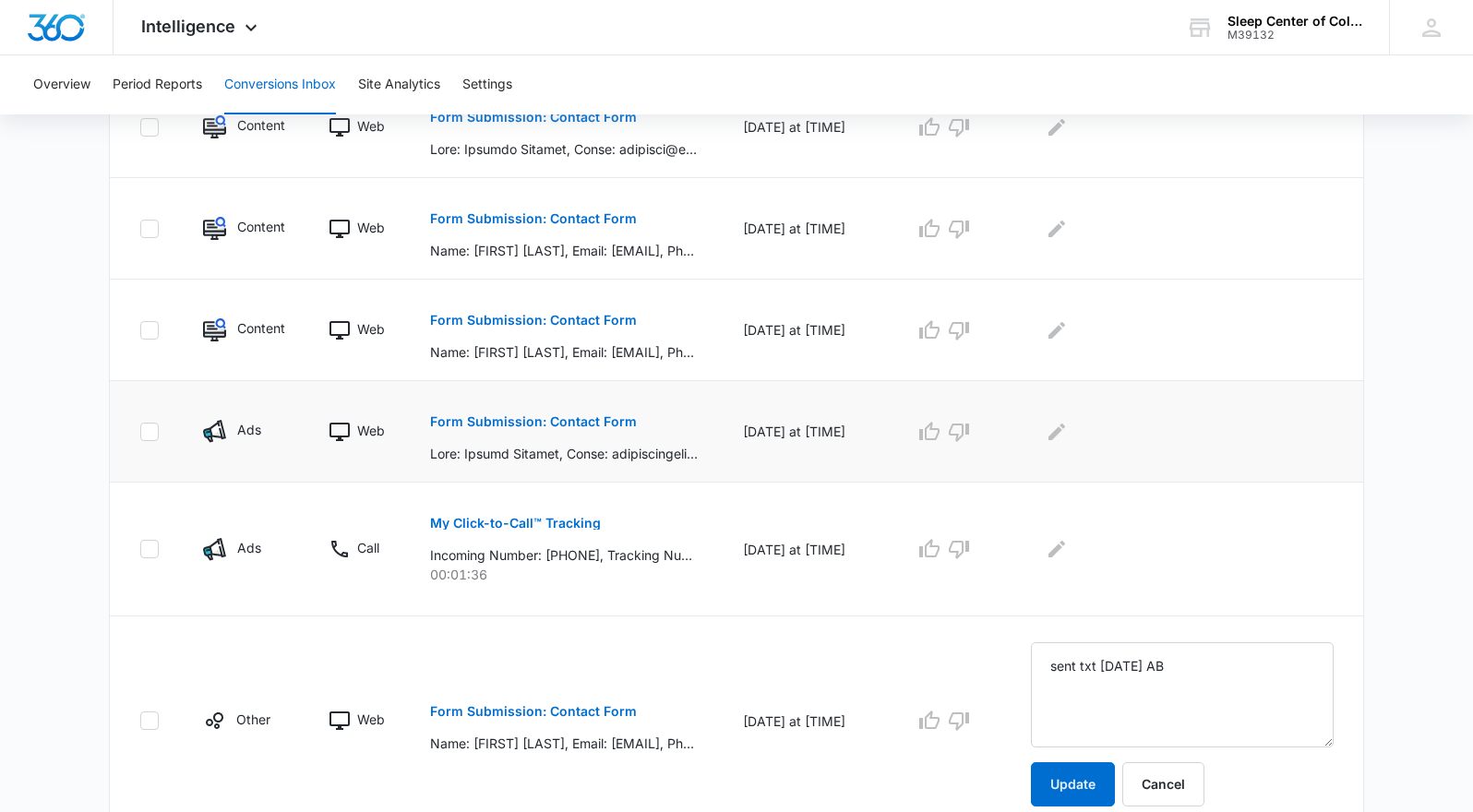 click on "Form Submission: Contact Form" at bounding box center (533, 422) 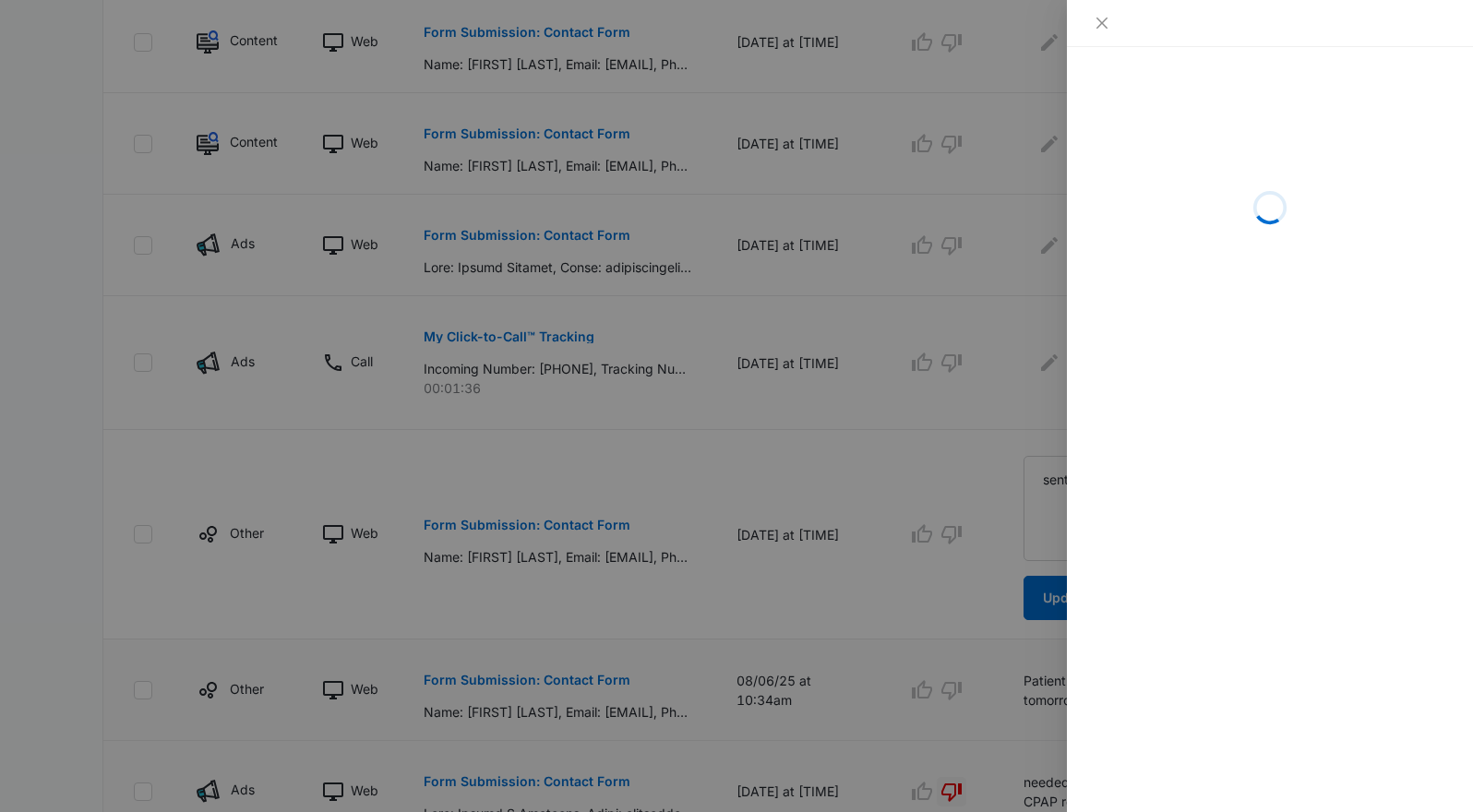 scroll, scrollTop: 874, scrollLeft: 0, axis: vertical 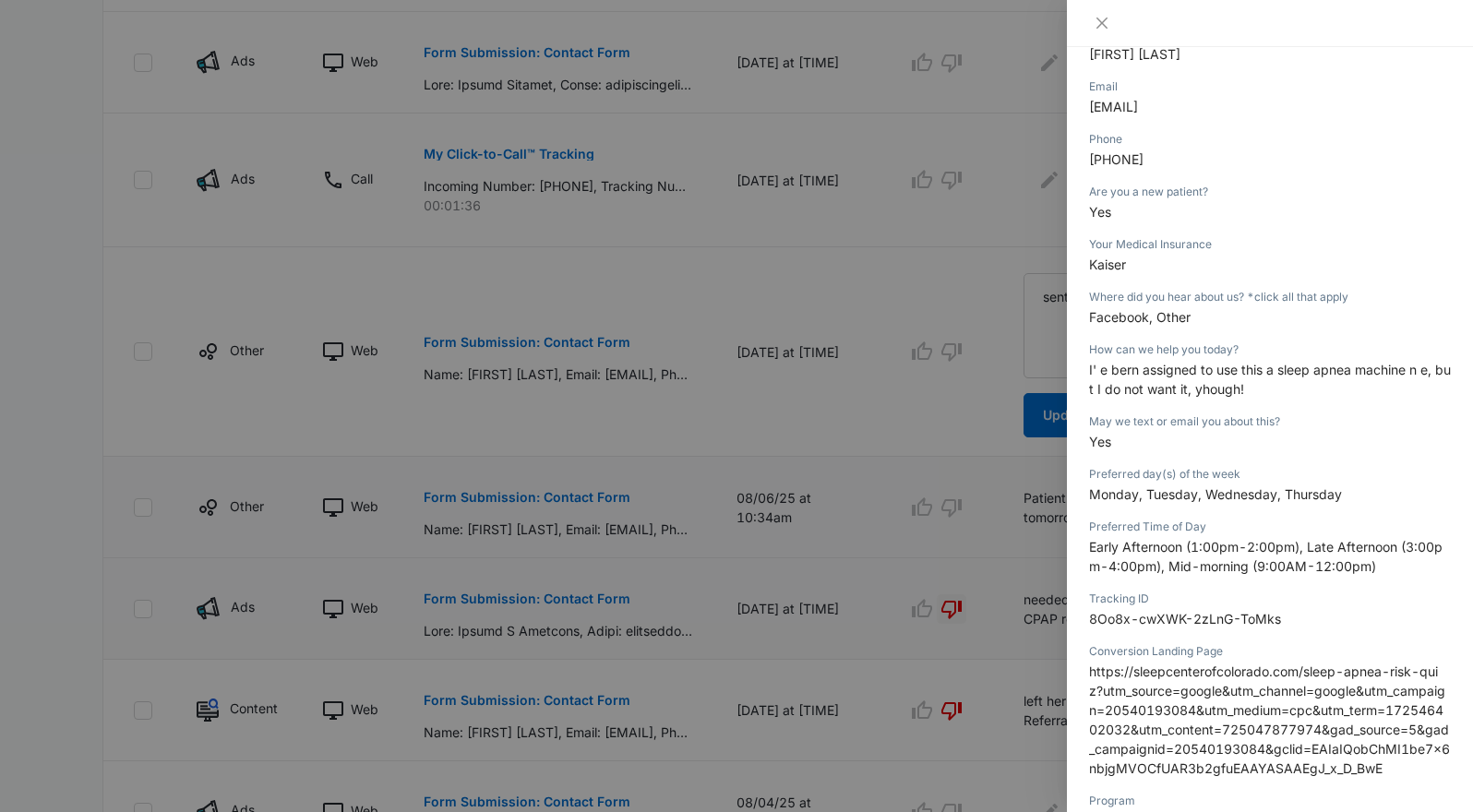 drag, startPoint x: 1186, startPoint y: 165, endPoint x: 1072, endPoint y: 169, distance: 114.070154 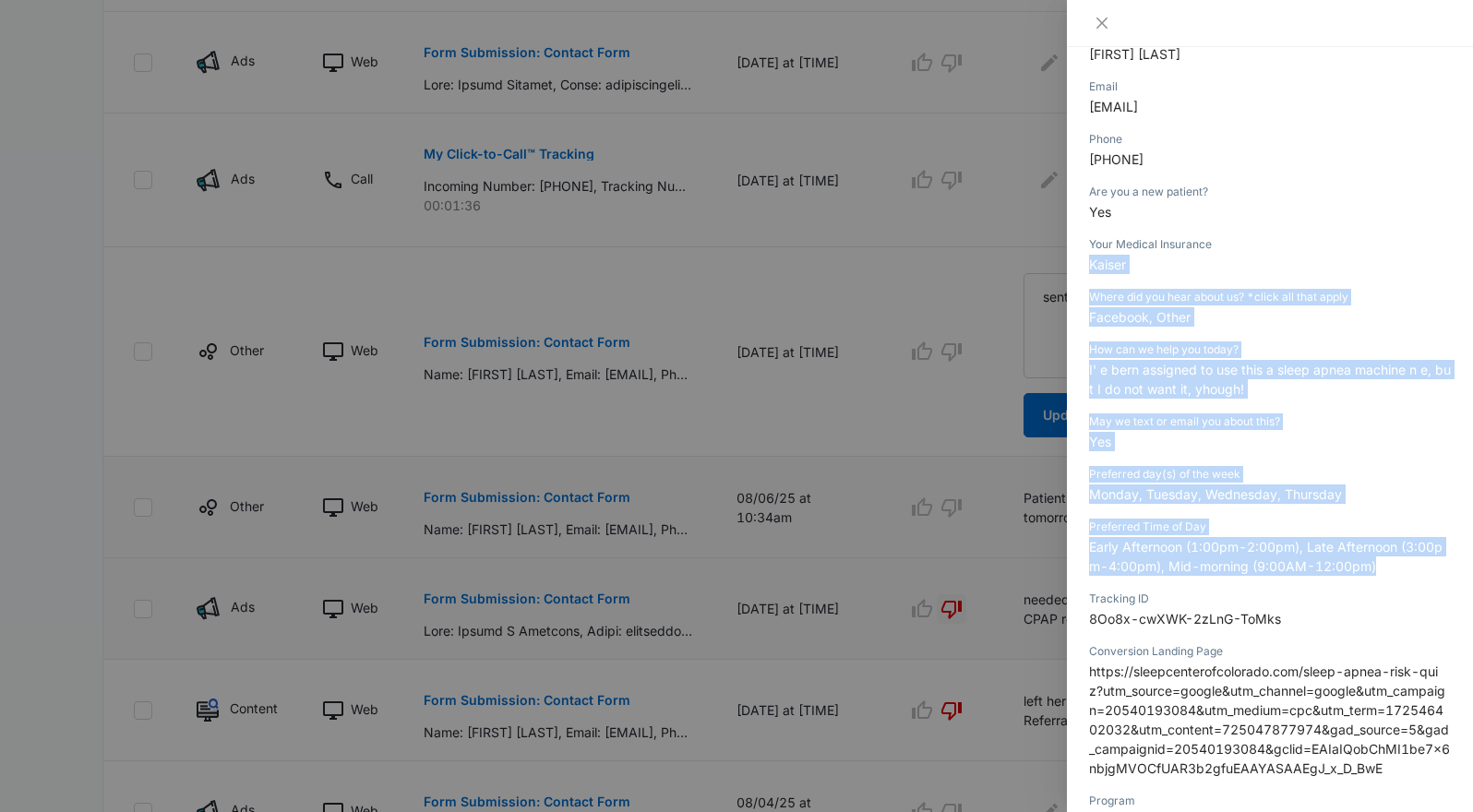 drag, startPoint x: 1397, startPoint y: 567, endPoint x: 1076, endPoint y: 263, distance: 442.1052 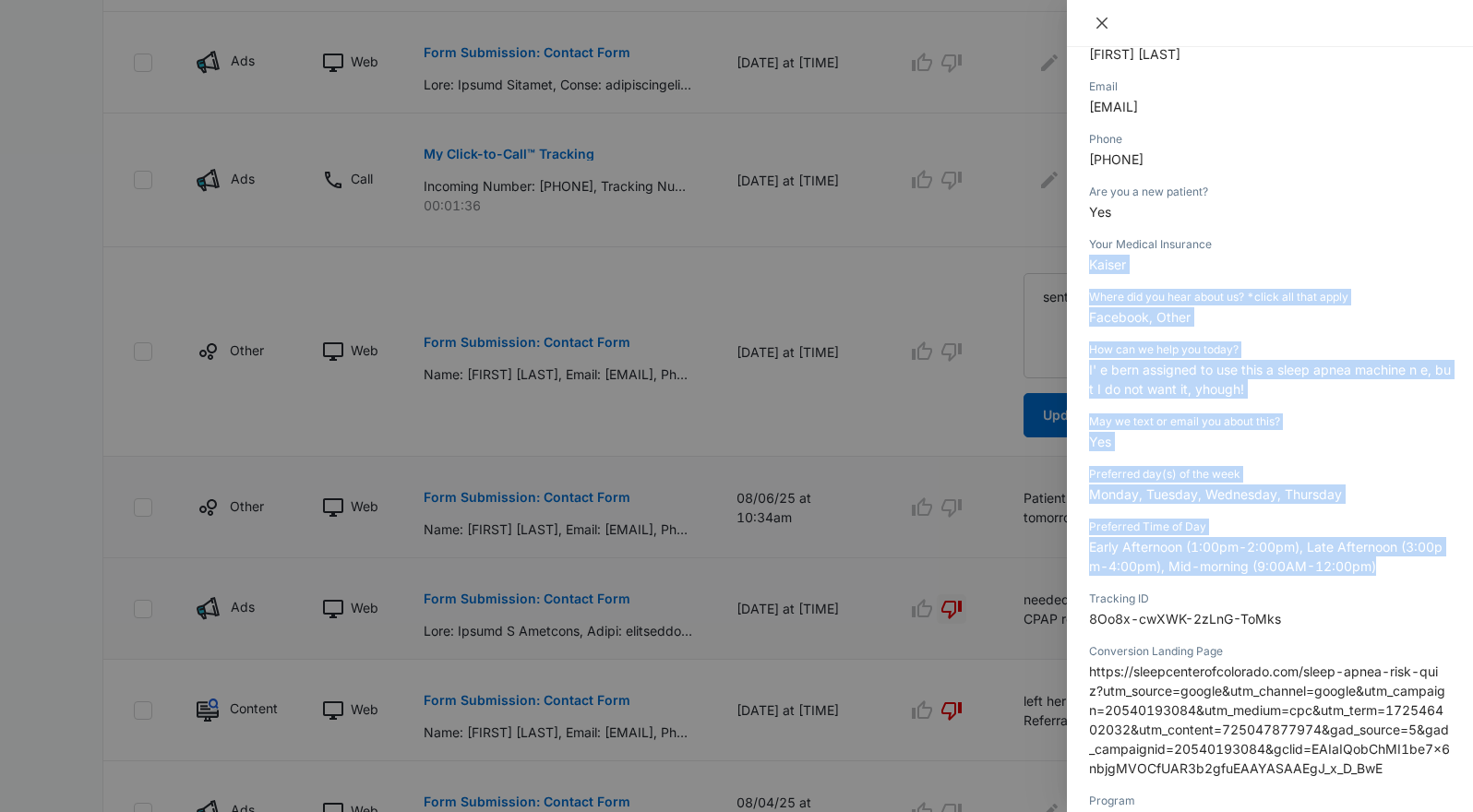click 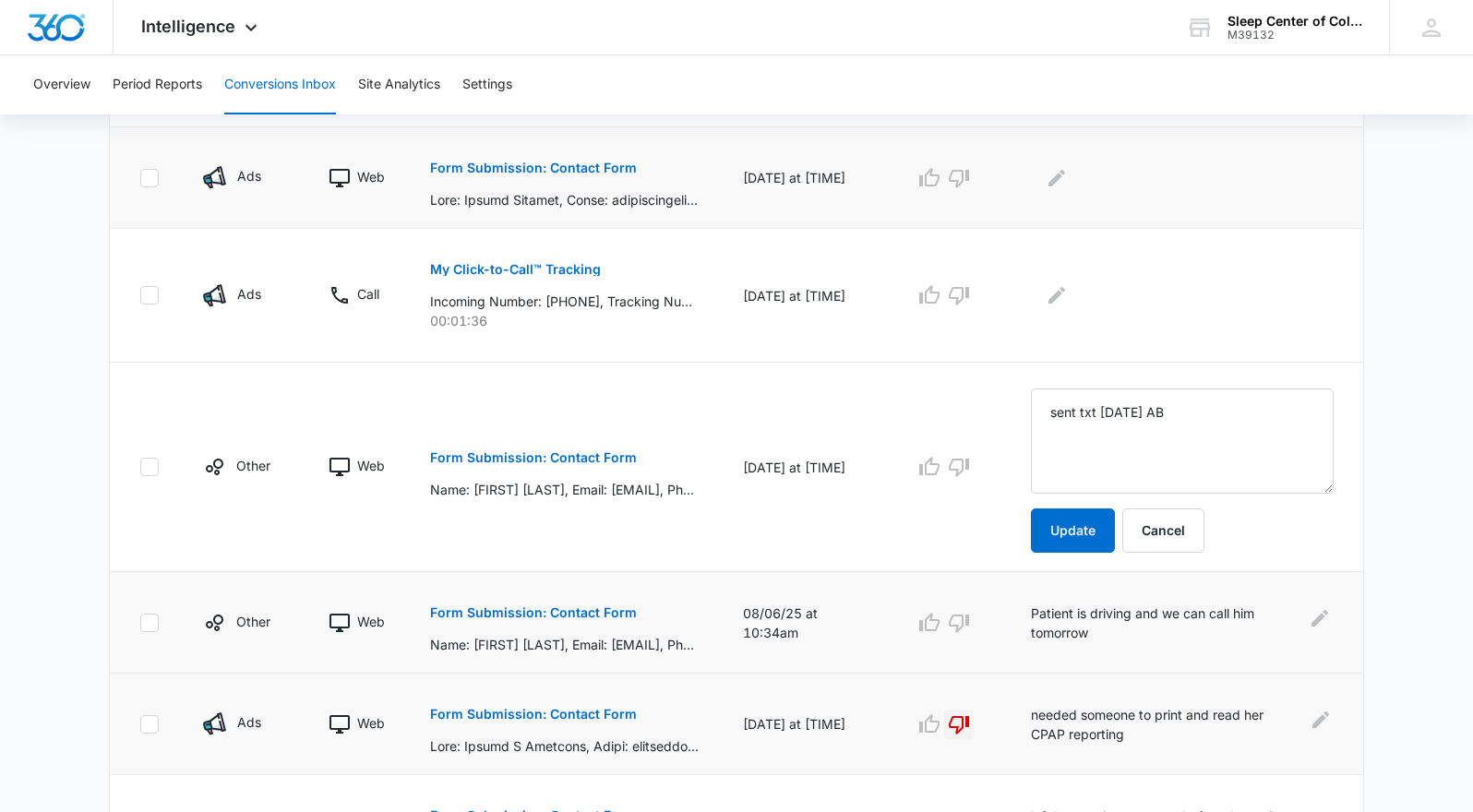 scroll, scrollTop: 597, scrollLeft: 0, axis: vertical 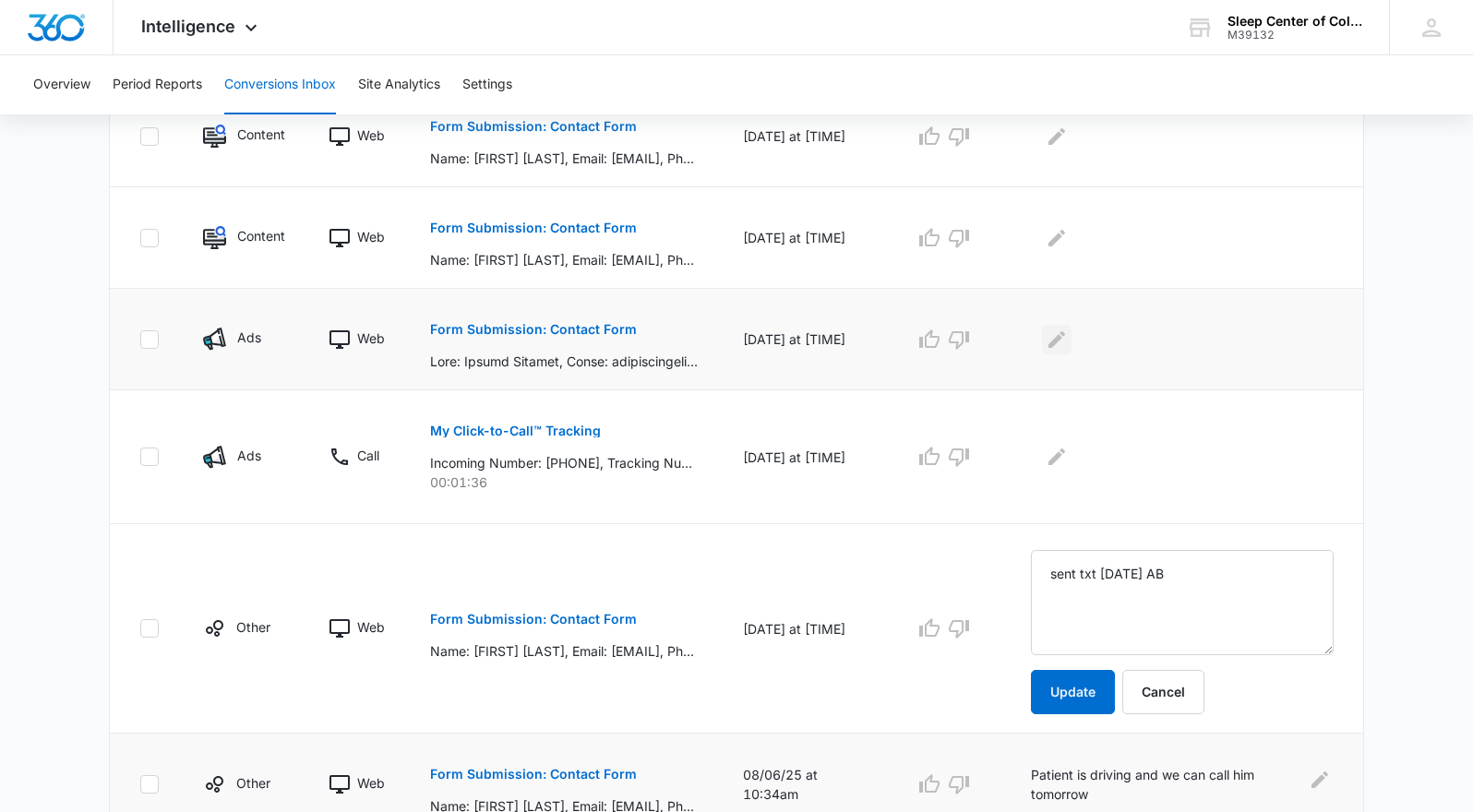 click 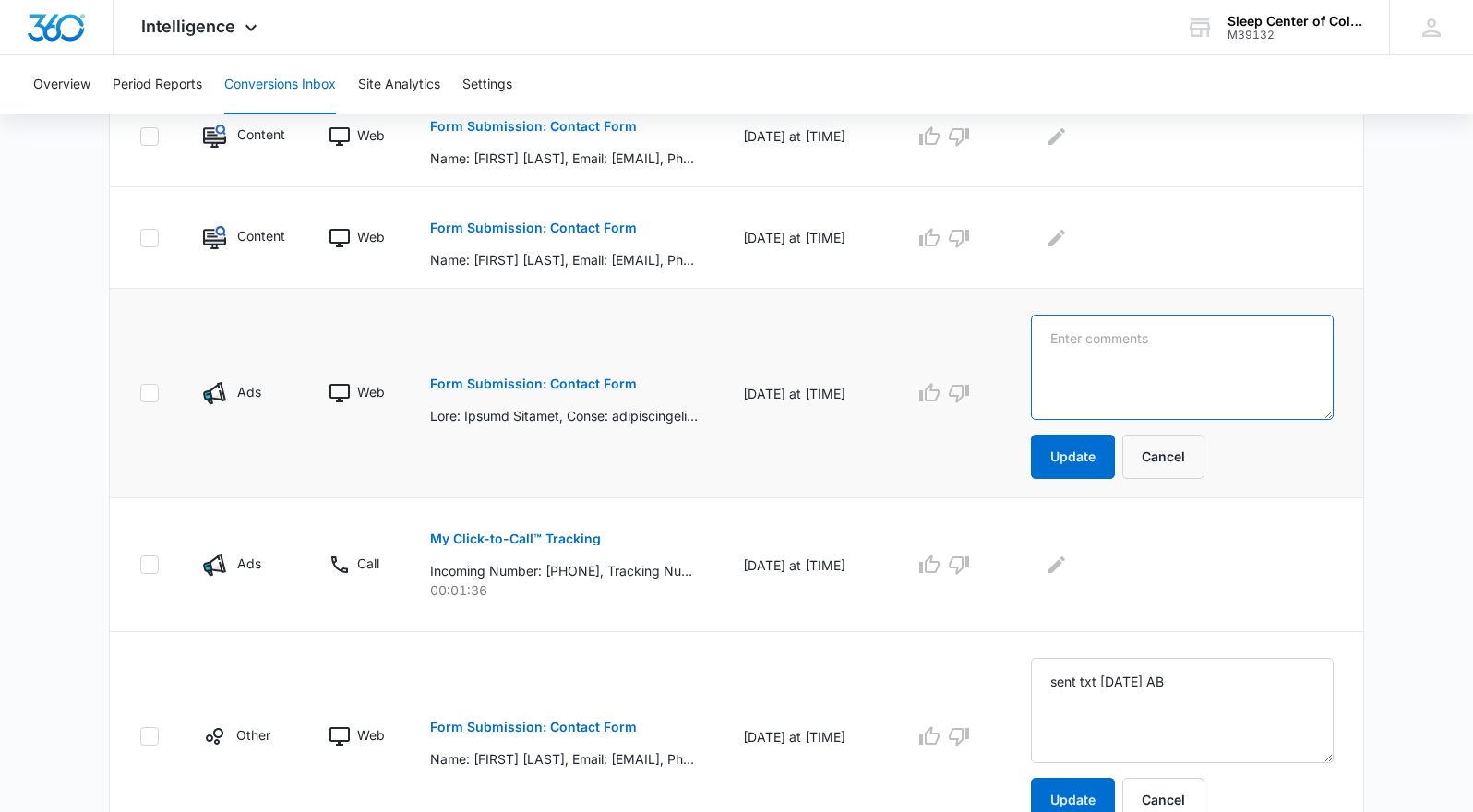 click at bounding box center (1182, 367) 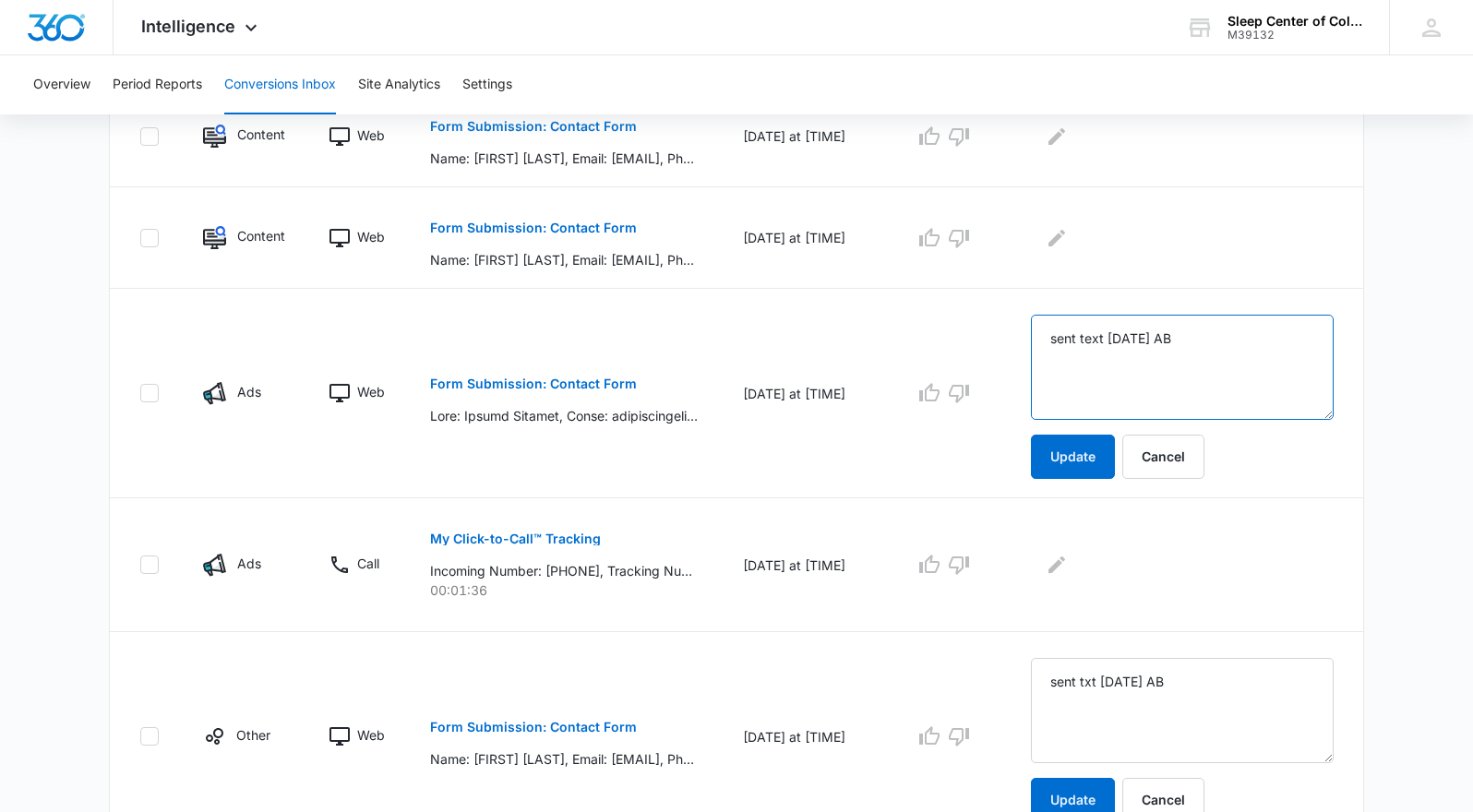 type on "sent text [DATE] AB" 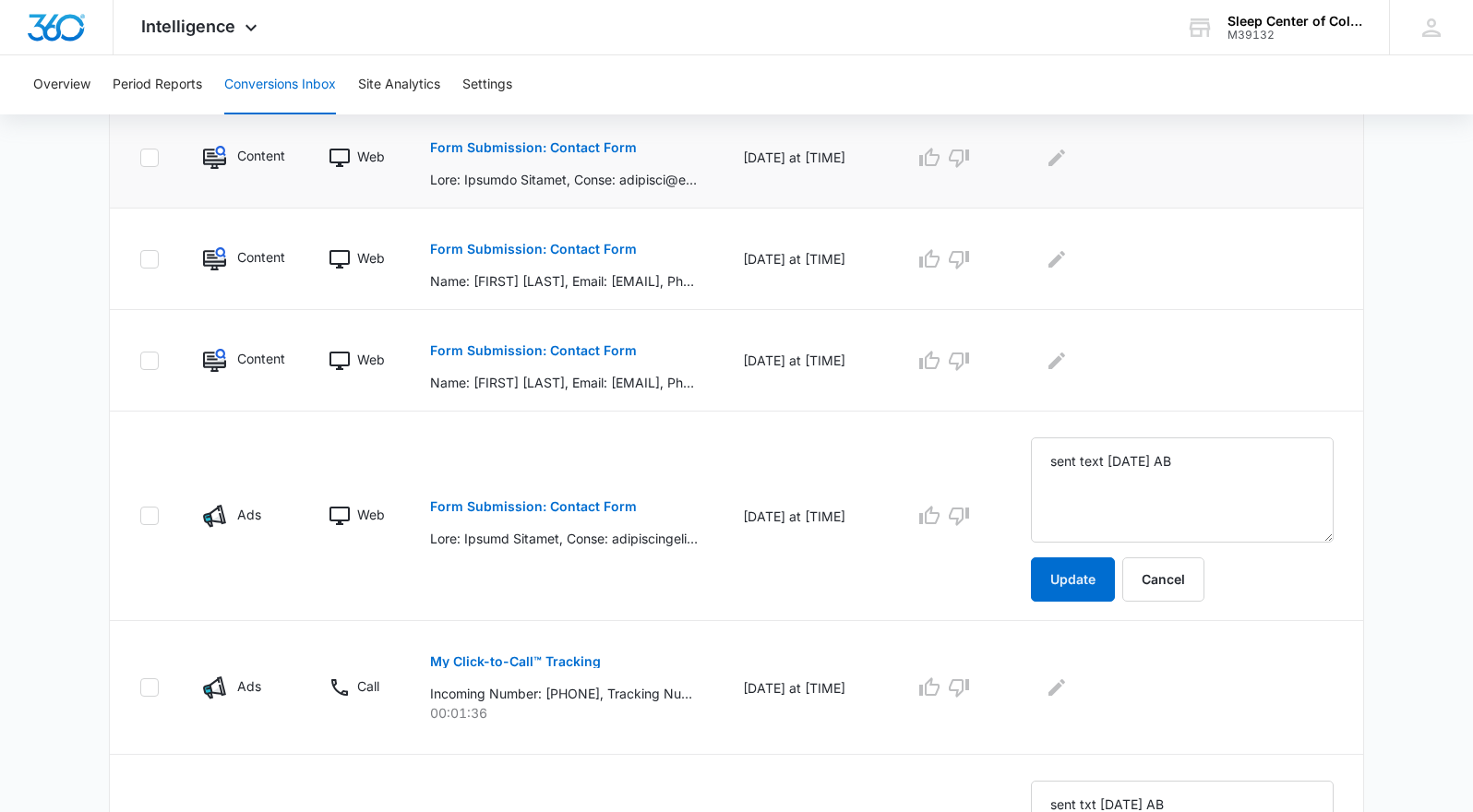 scroll, scrollTop: 320, scrollLeft: 0, axis: vertical 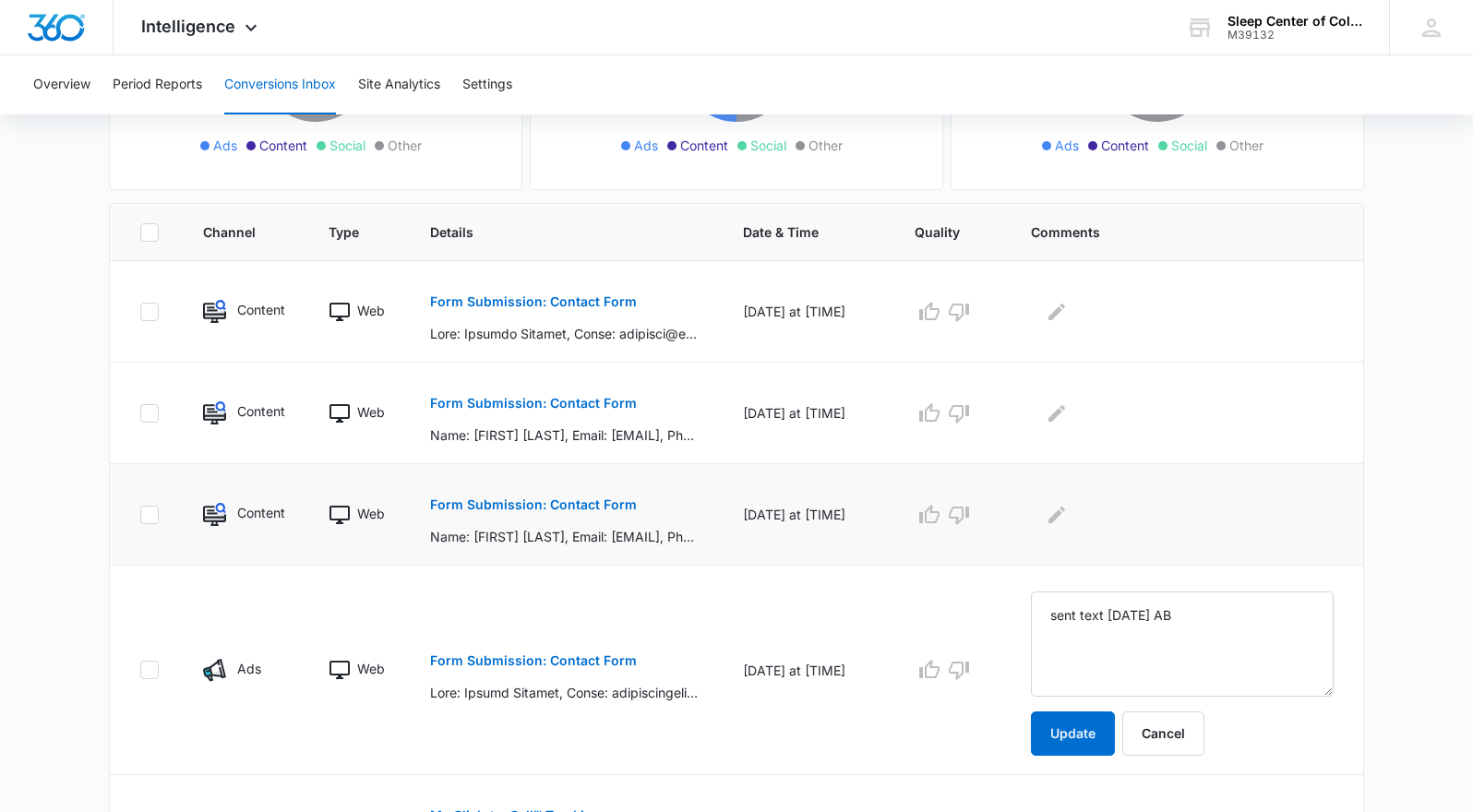 click on "Form Submission: Contact Form" at bounding box center [533, 505] 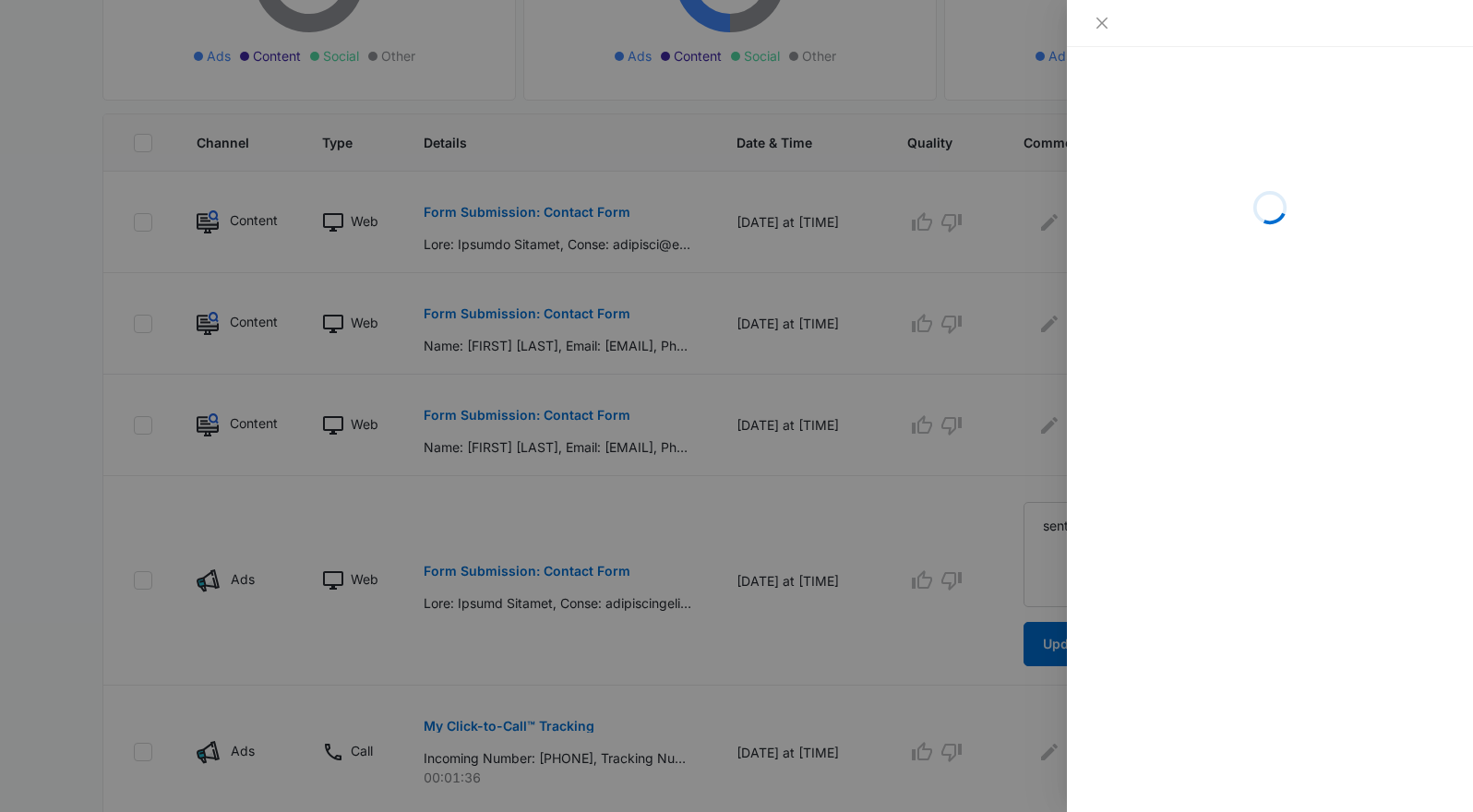 scroll, scrollTop: 505, scrollLeft: 0, axis: vertical 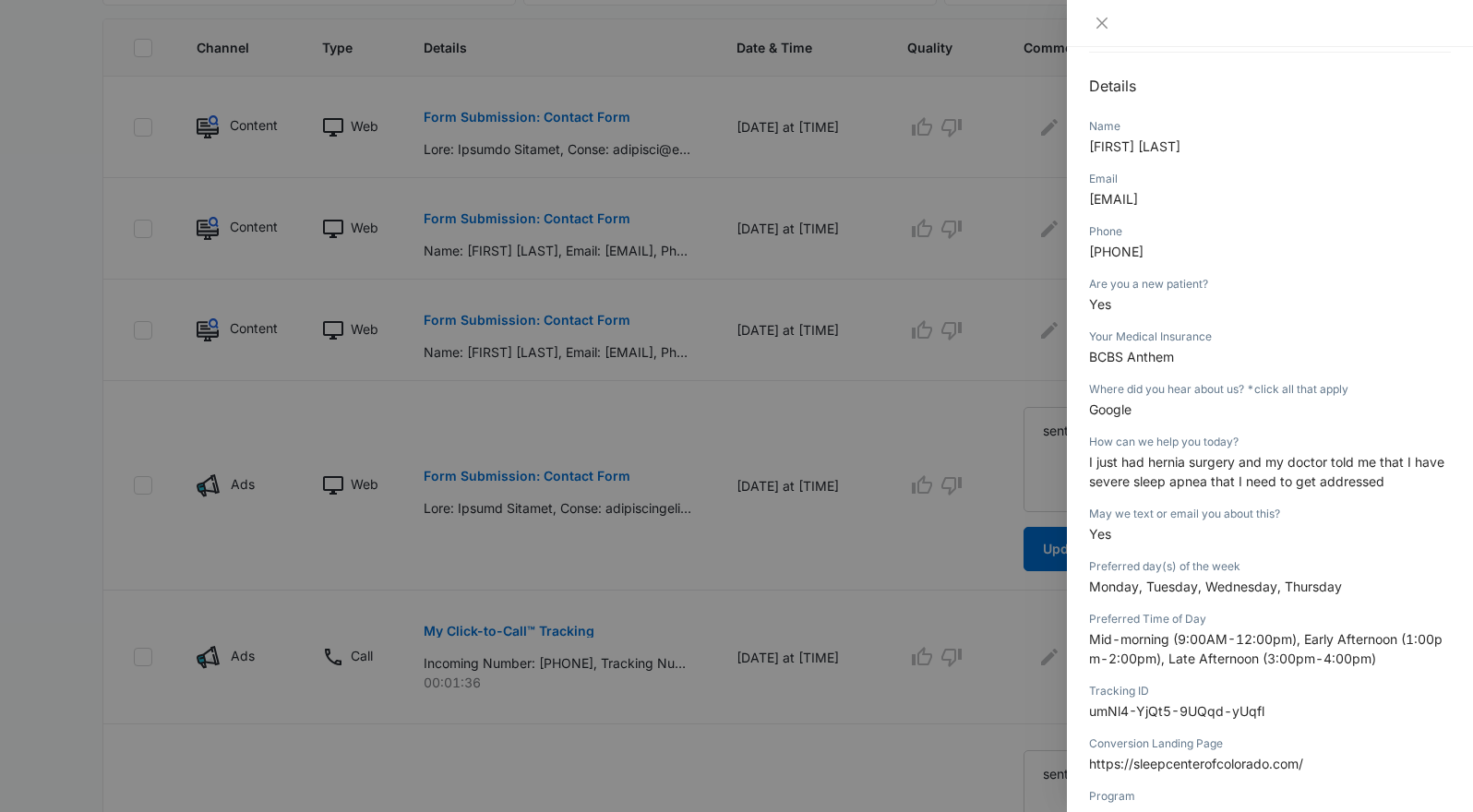 drag, startPoint x: 1182, startPoint y: 245, endPoint x: 1084, endPoint y: 259, distance: 98.99495 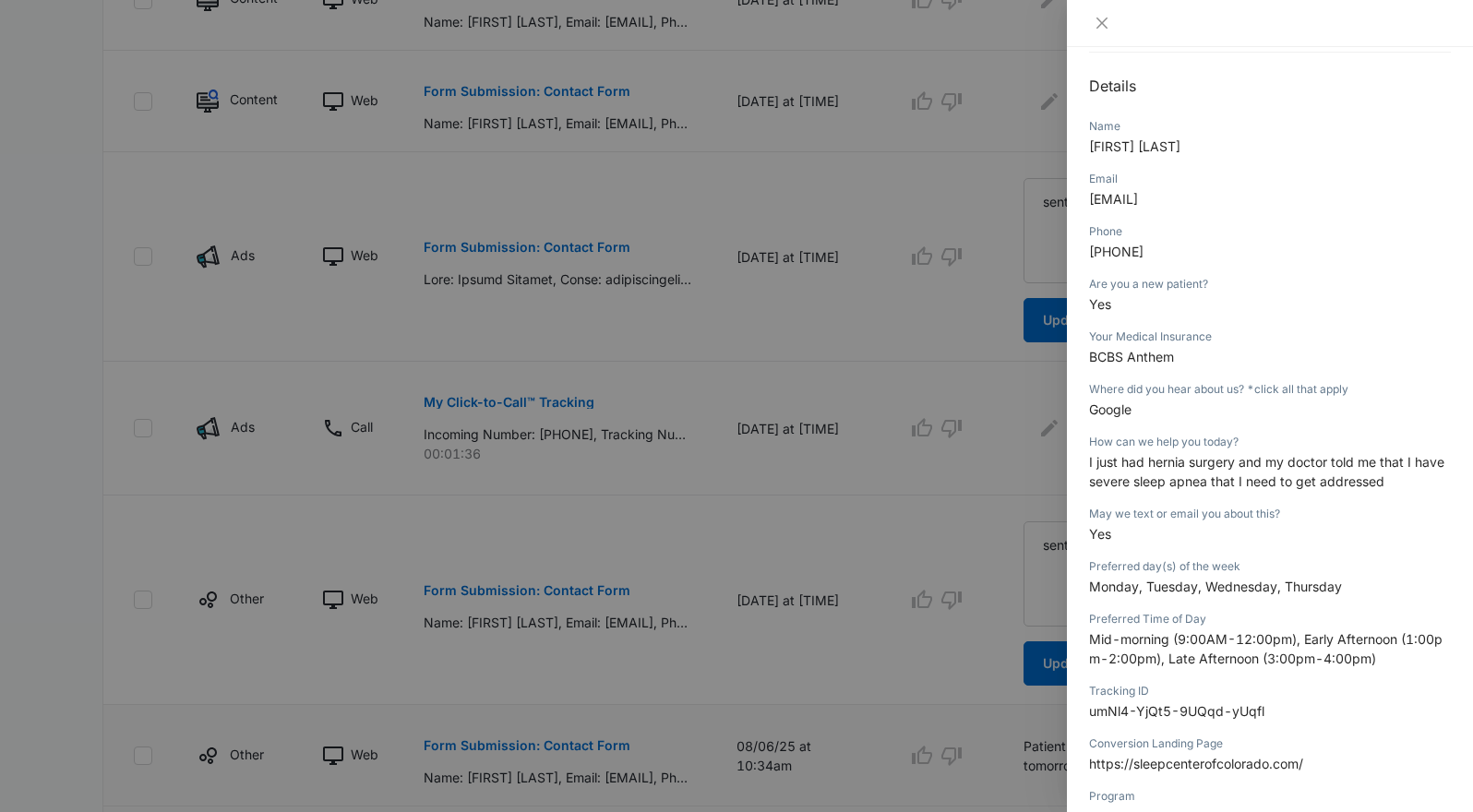 scroll, scrollTop: 782, scrollLeft: 0, axis: vertical 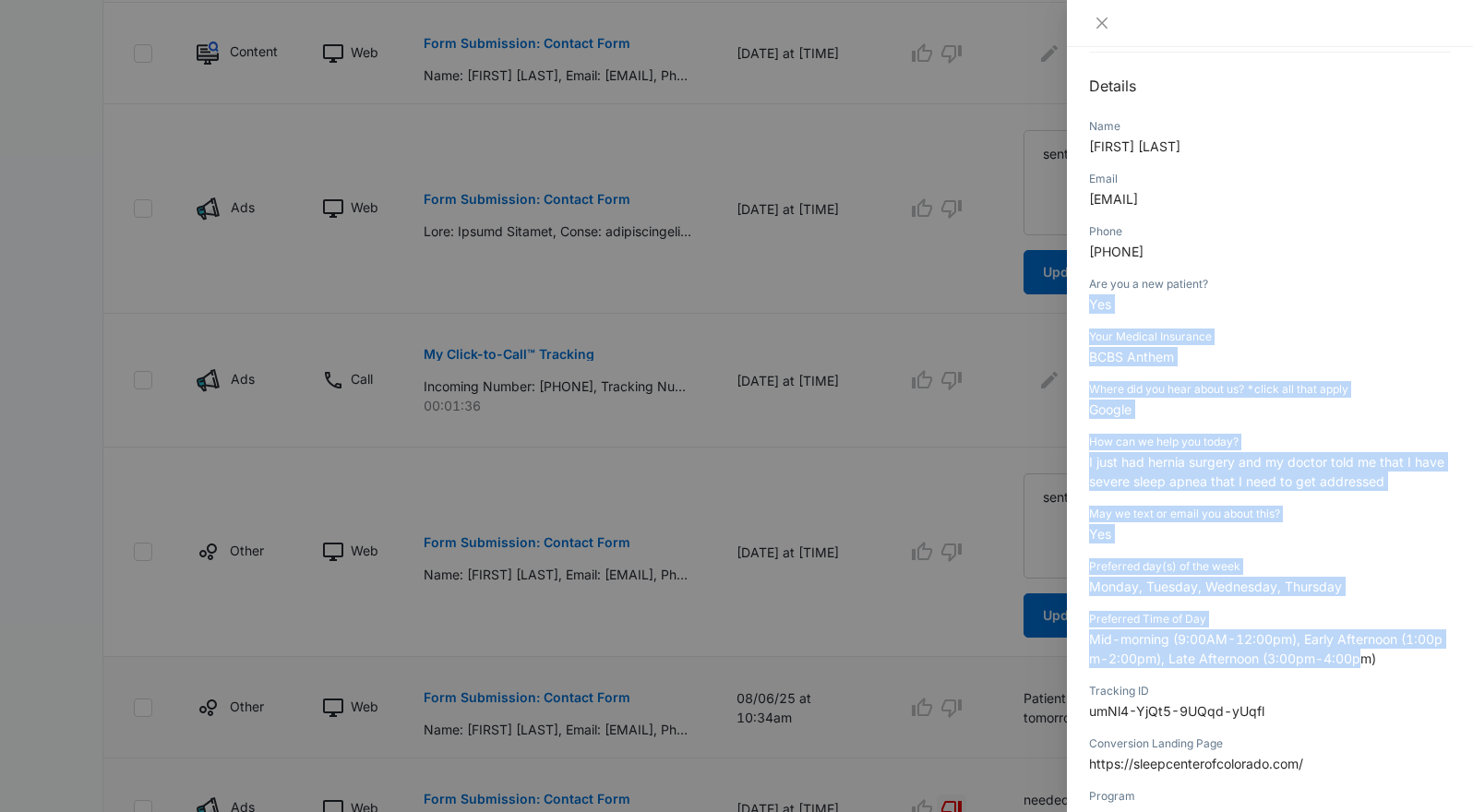 drag, startPoint x: 1363, startPoint y: 666, endPoint x: 1084, endPoint y: 307, distance: 454.66691 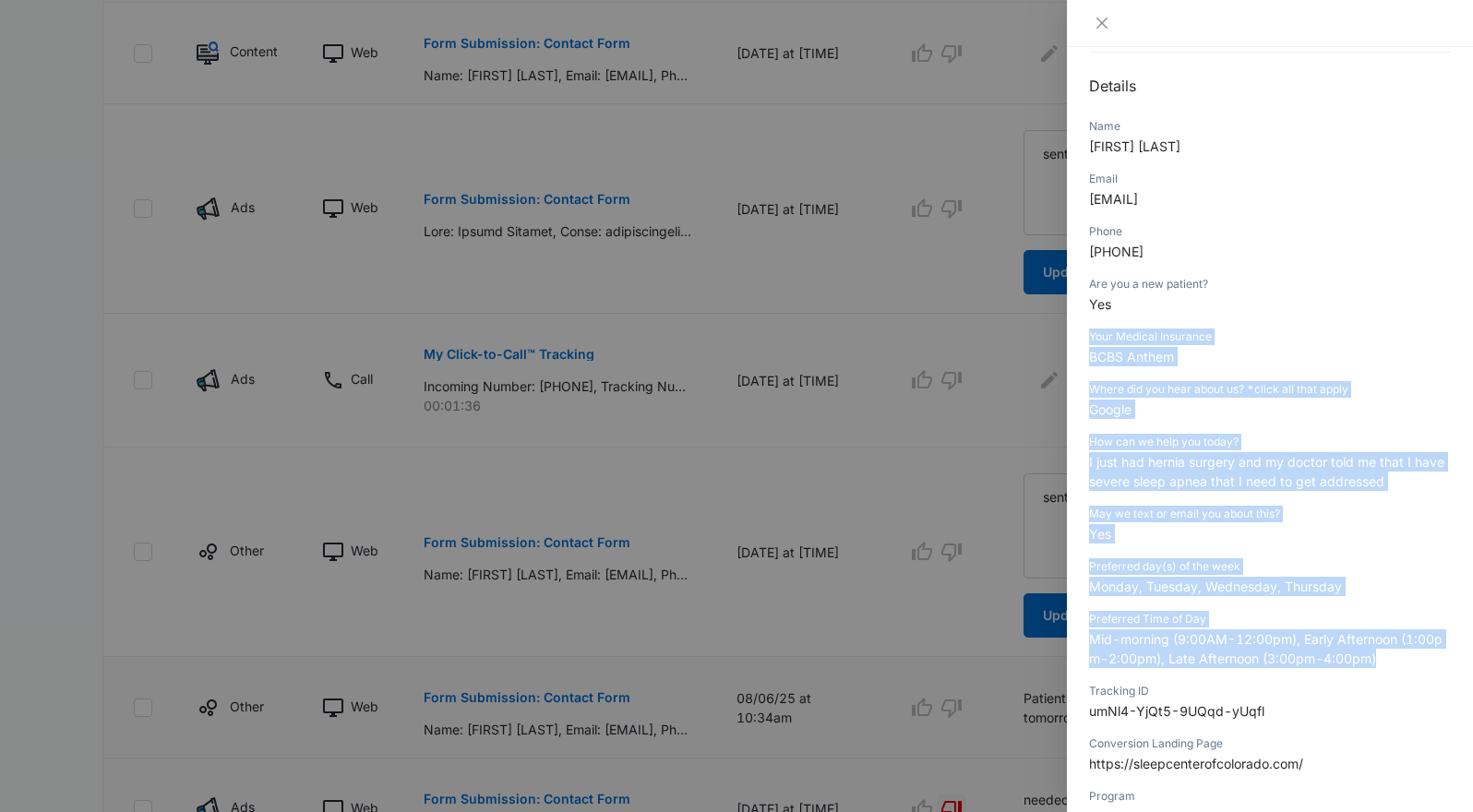 drag, startPoint x: 1389, startPoint y: 659, endPoint x: 1073, endPoint y: 344, distance: 446.18494 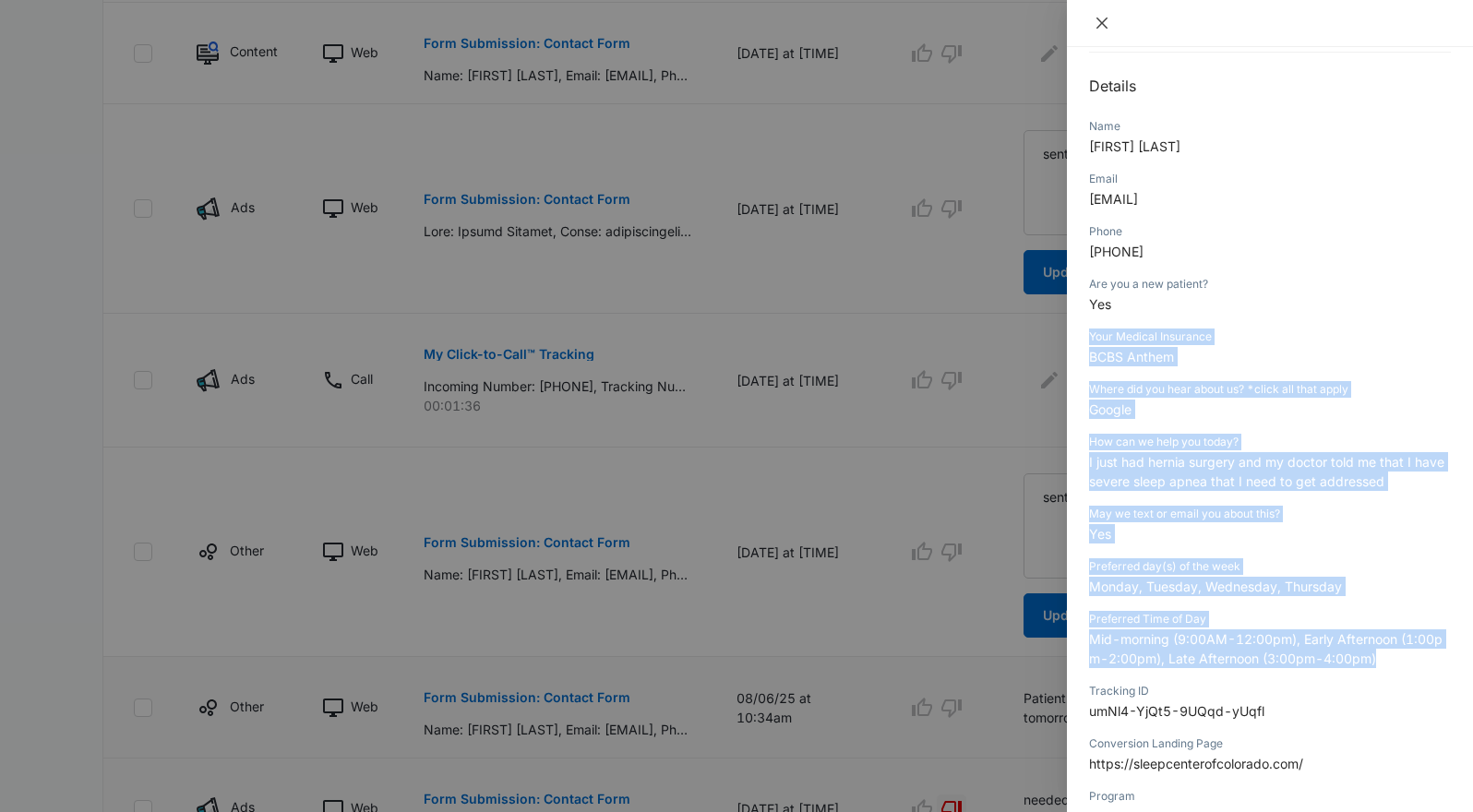 drag, startPoint x: 1097, startPoint y: 27, endPoint x: 1097, endPoint y: 50, distance: 23 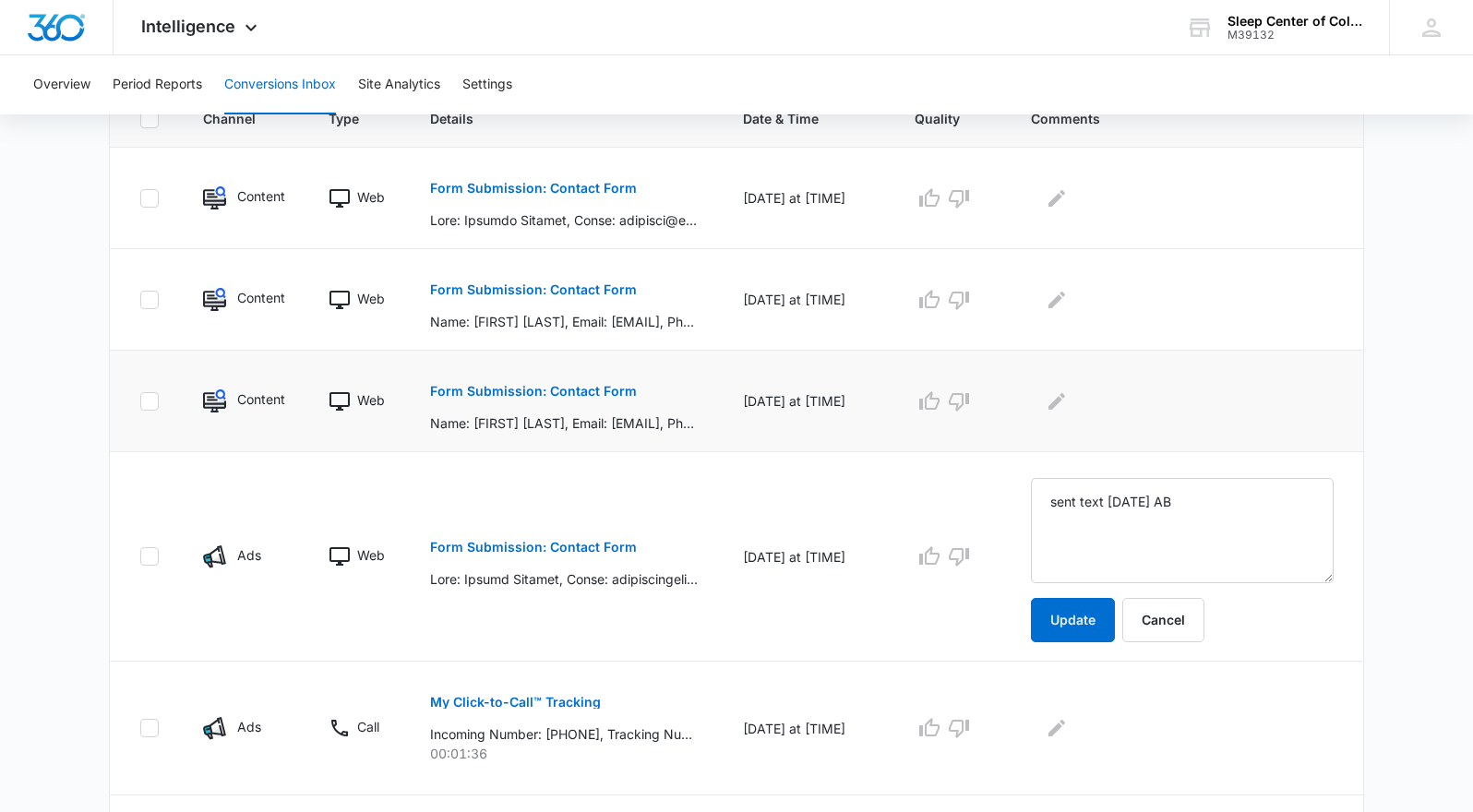 scroll, scrollTop: 412, scrollLeft: 0, axis: vertical 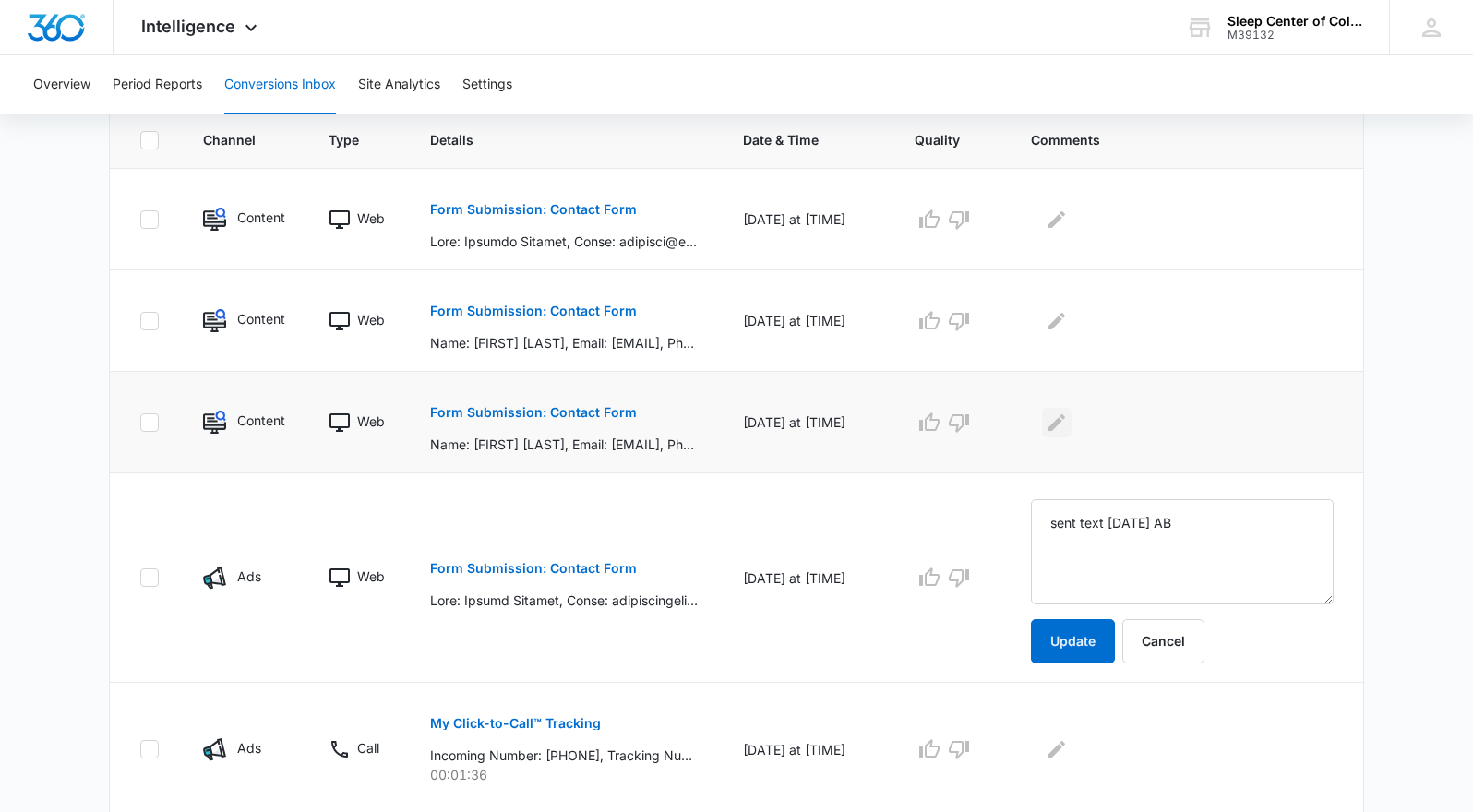 click 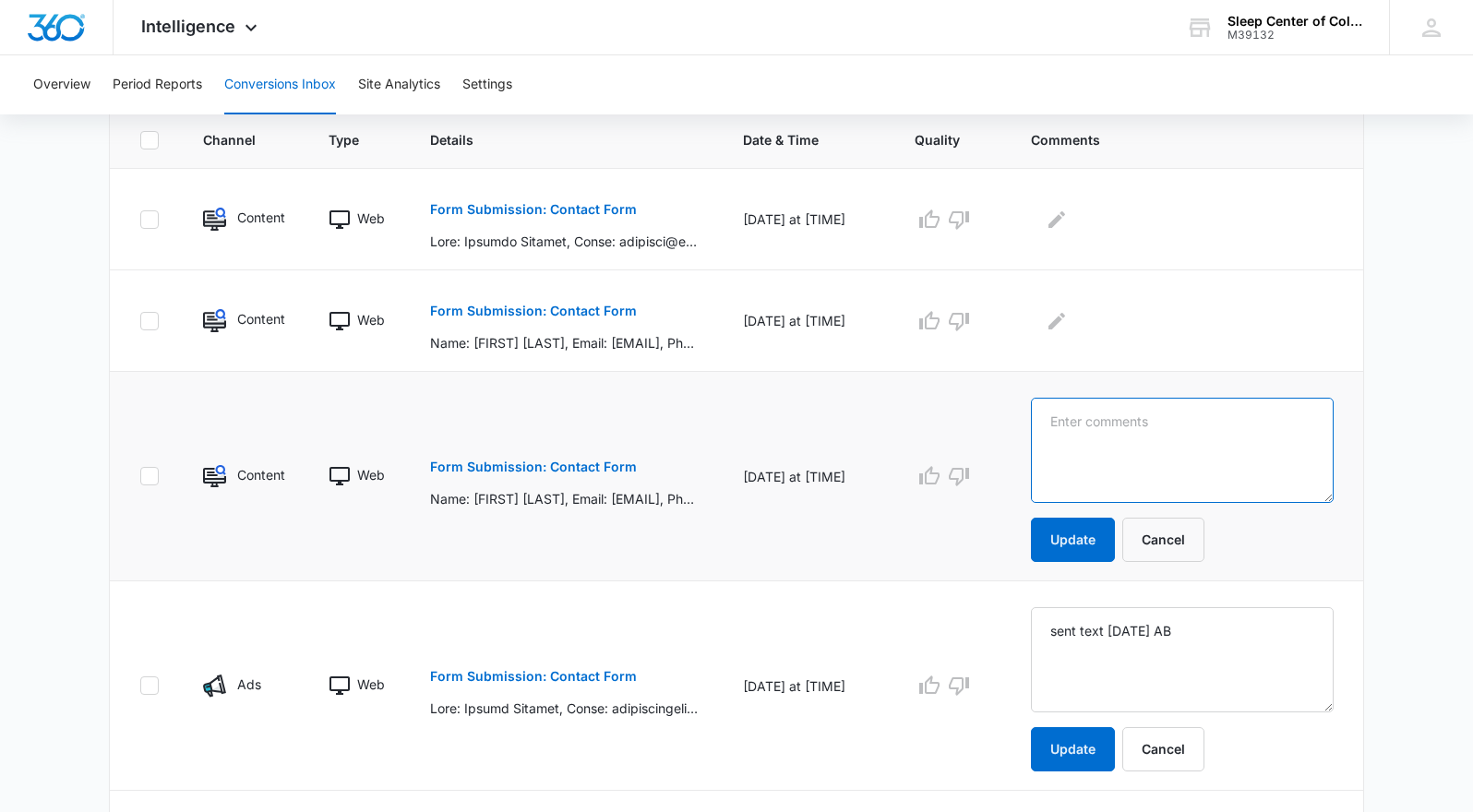click at bounding box center (1182, 450) 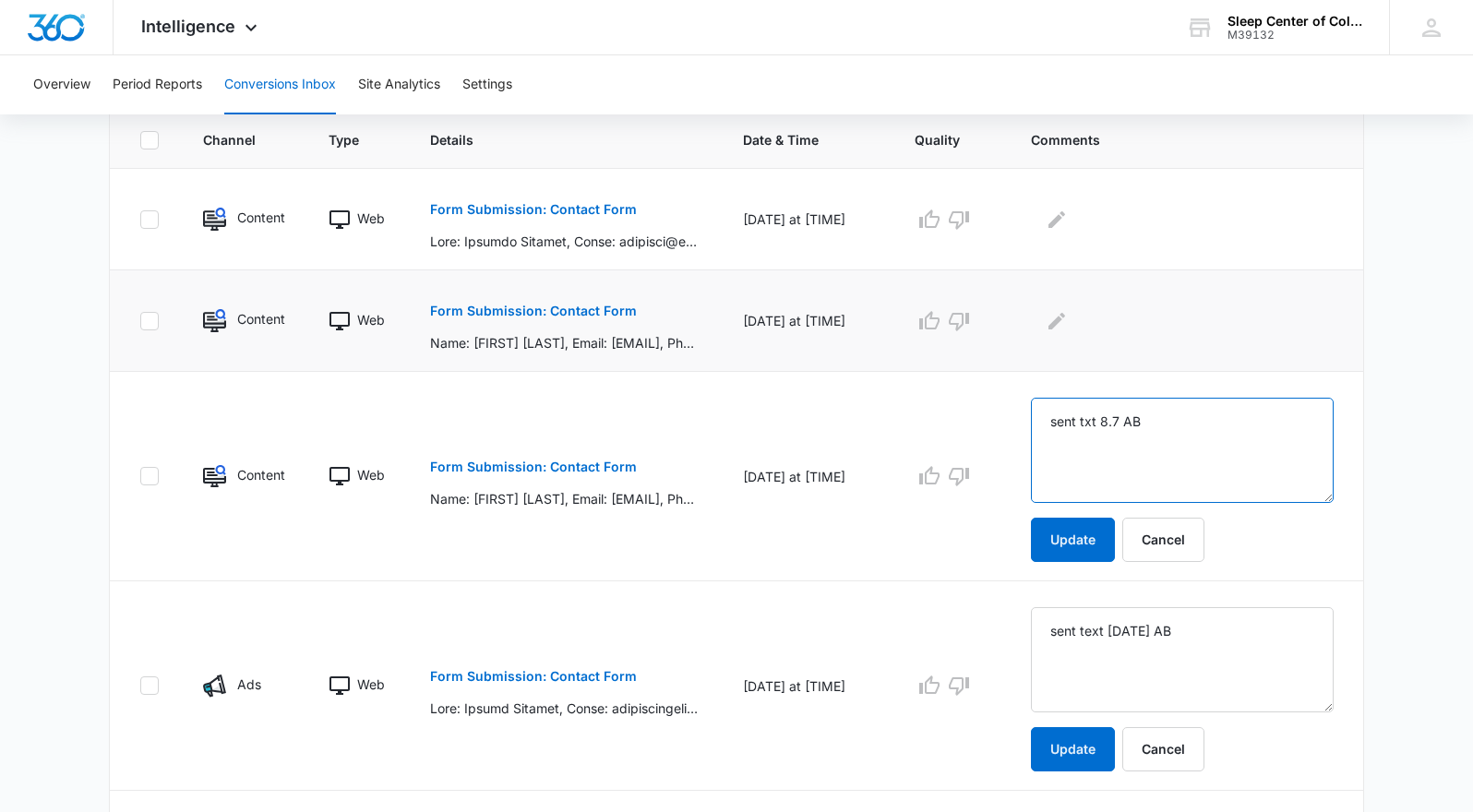 type on "sent txt 8.7 AB" 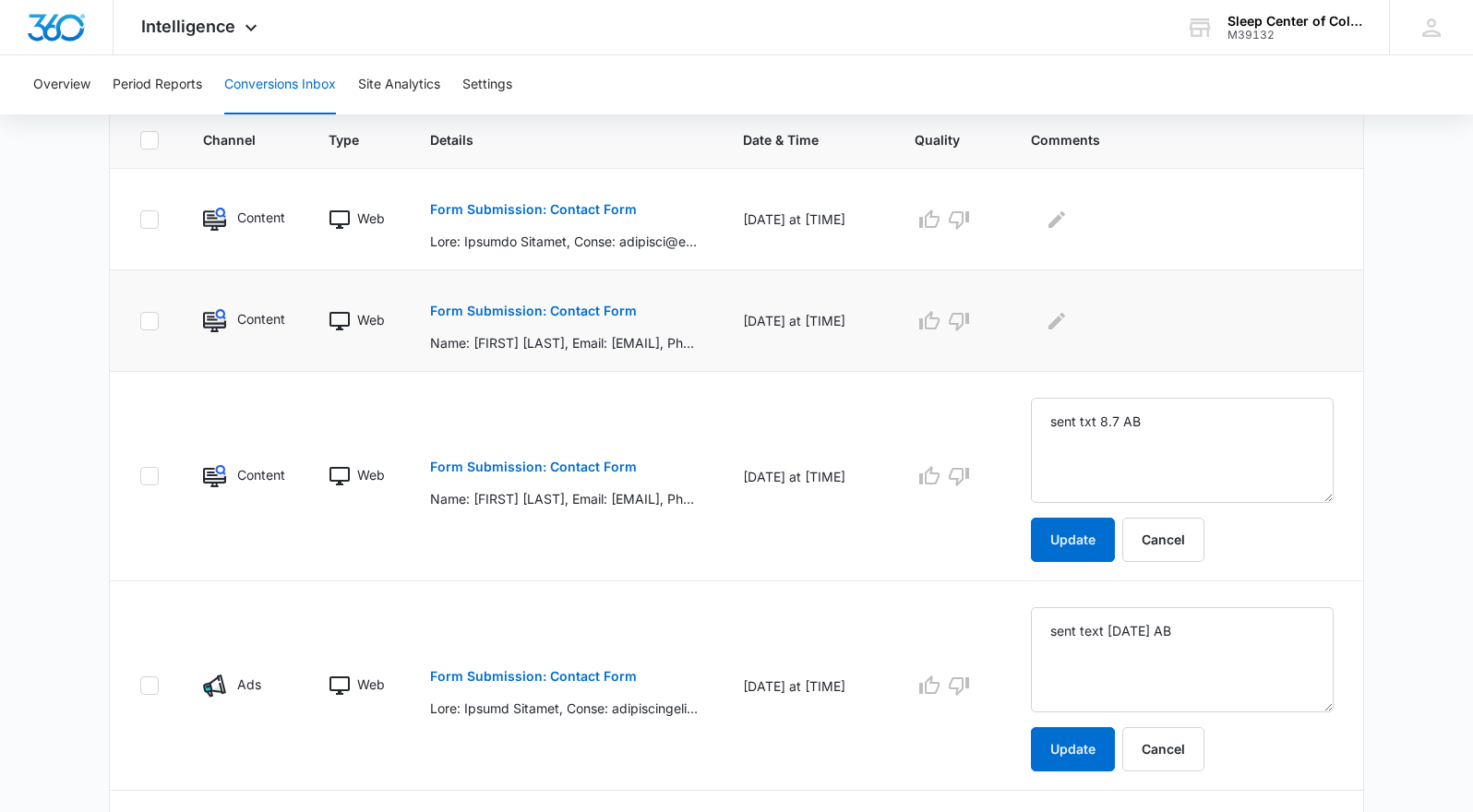 click on "Form Submission: Contact Form" at bounding box center (533, 311) 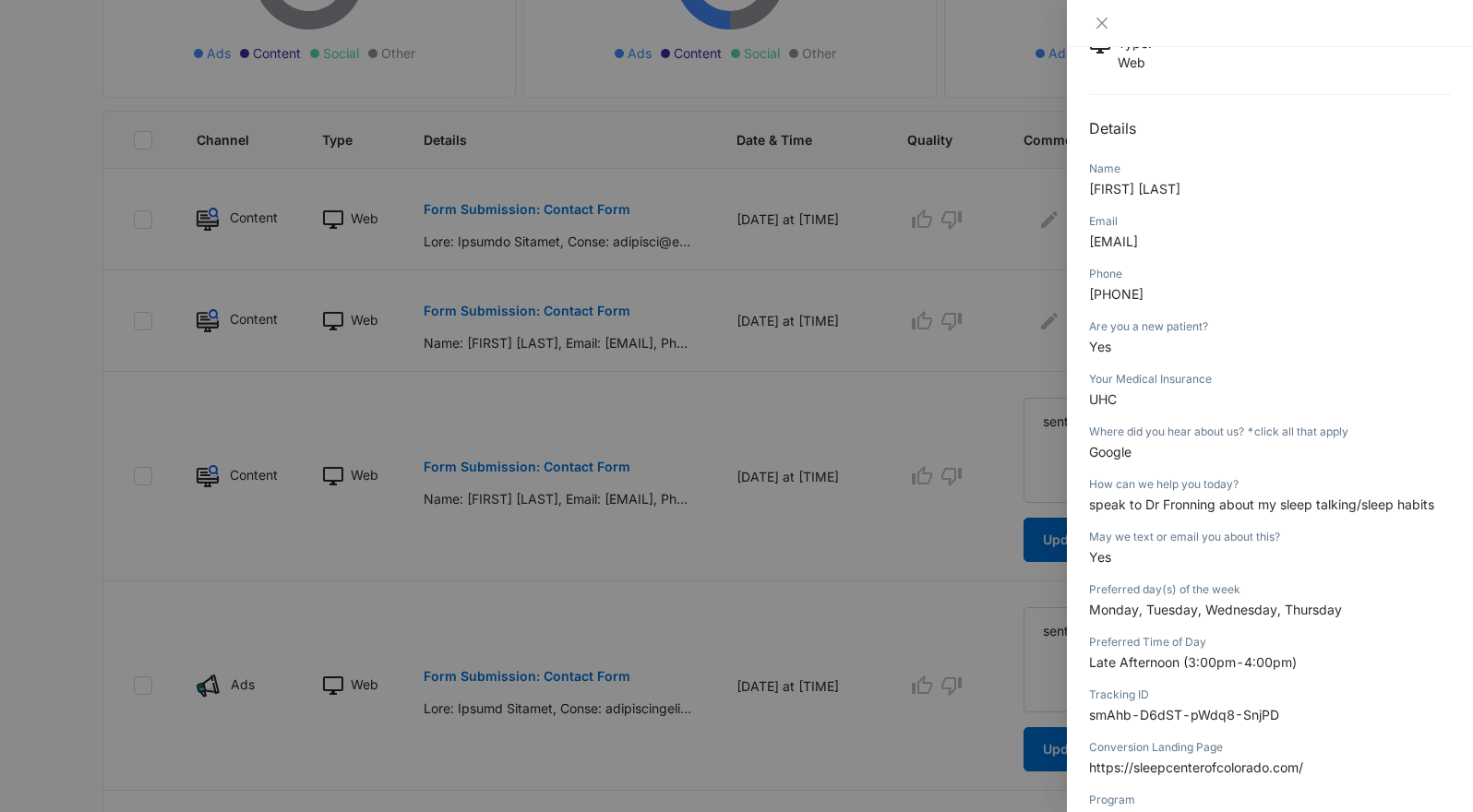 scroll, scrollTop: 185, scrollLeft: 0, axis: vertical 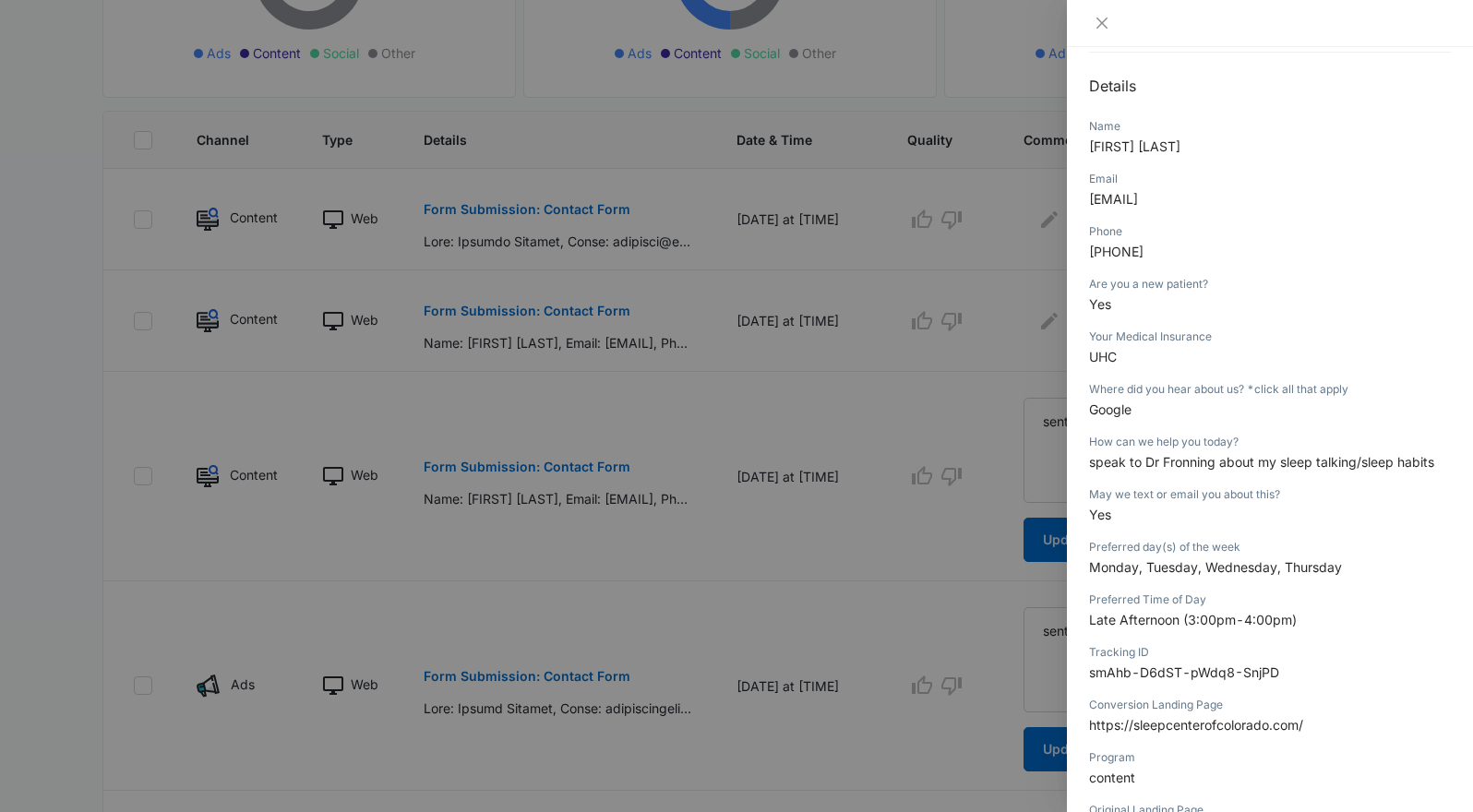 drag, startPoint x: 1263, startPoint y: 200, endPoint x: 1090, endPoint y: 203, distance: 173.02601 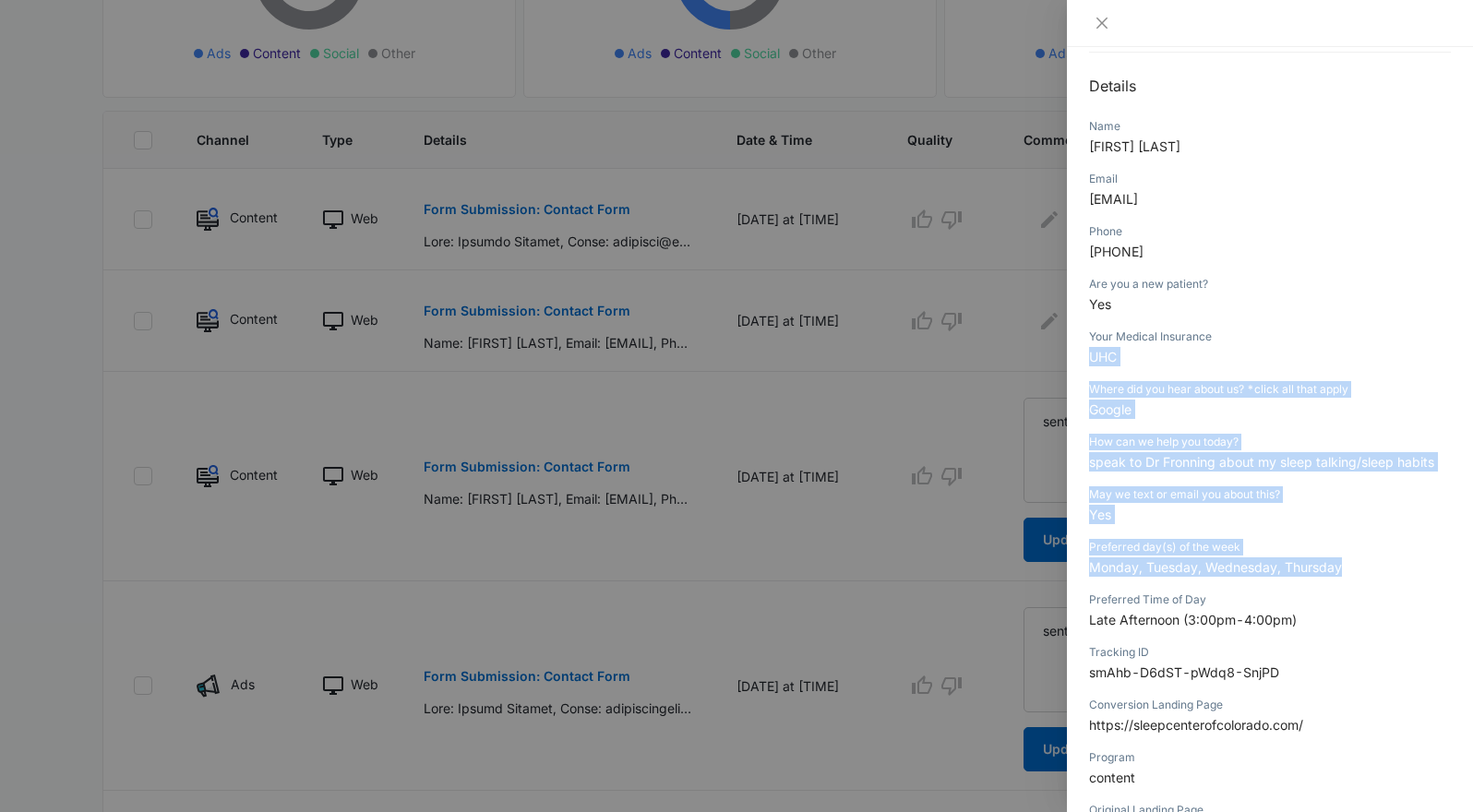 drag, startPoint x: 1308, startPoint y: 568, endPoint x: 1084, endPoint y: 356, distance: 308.4153 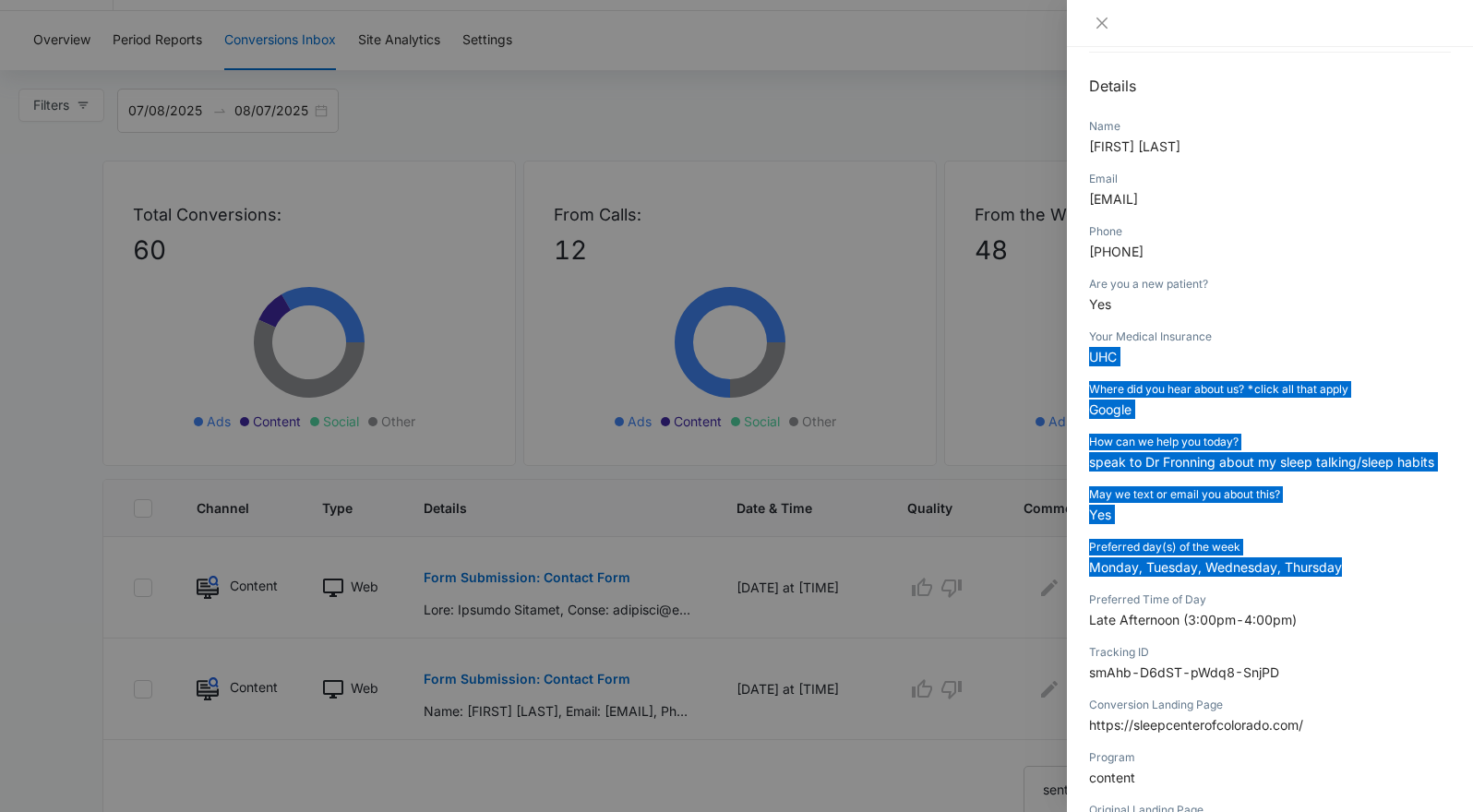 scroll, scrollTop: 43, scrollLeft: 0, axis: vertical 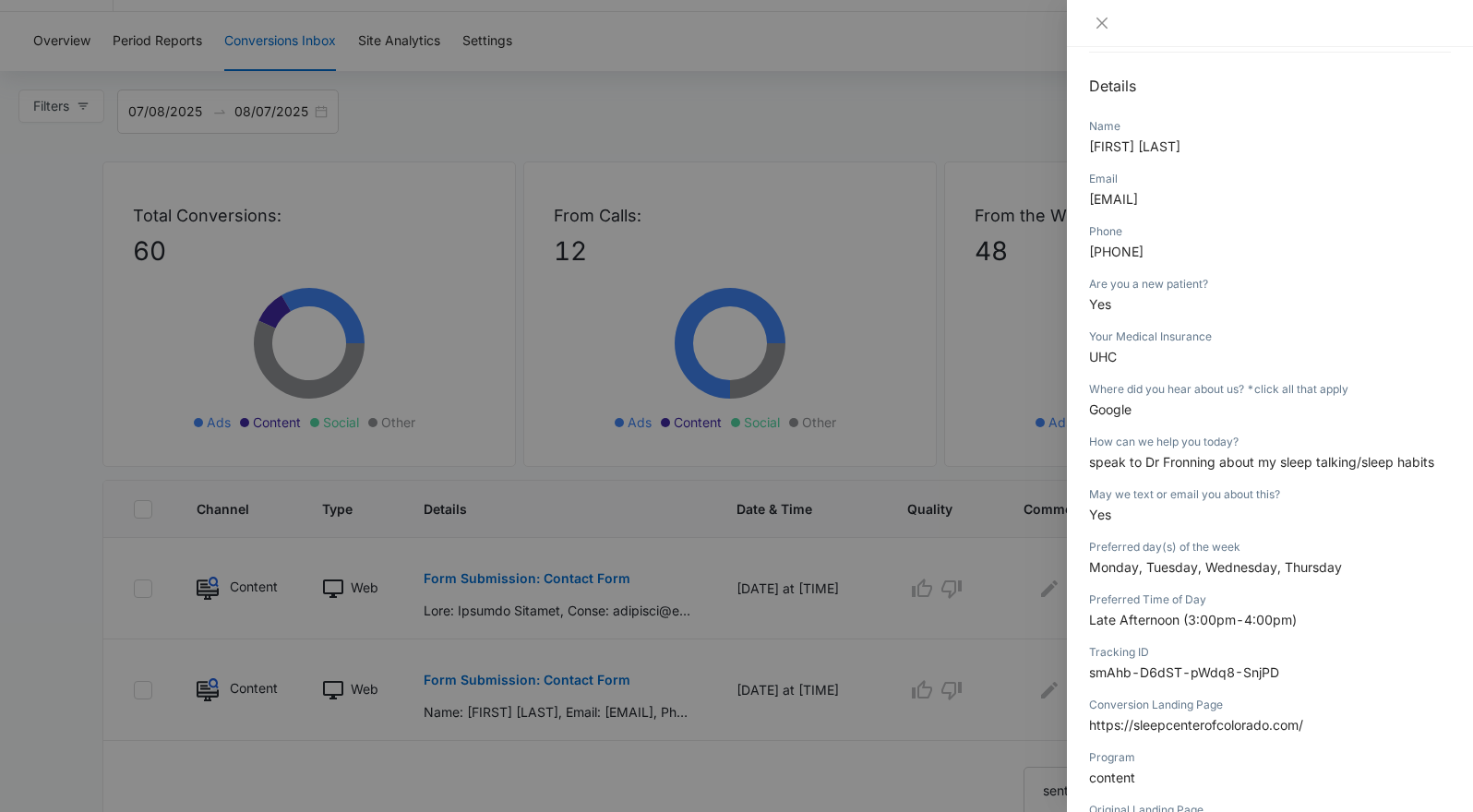 click at bounding box center [1270, 23] 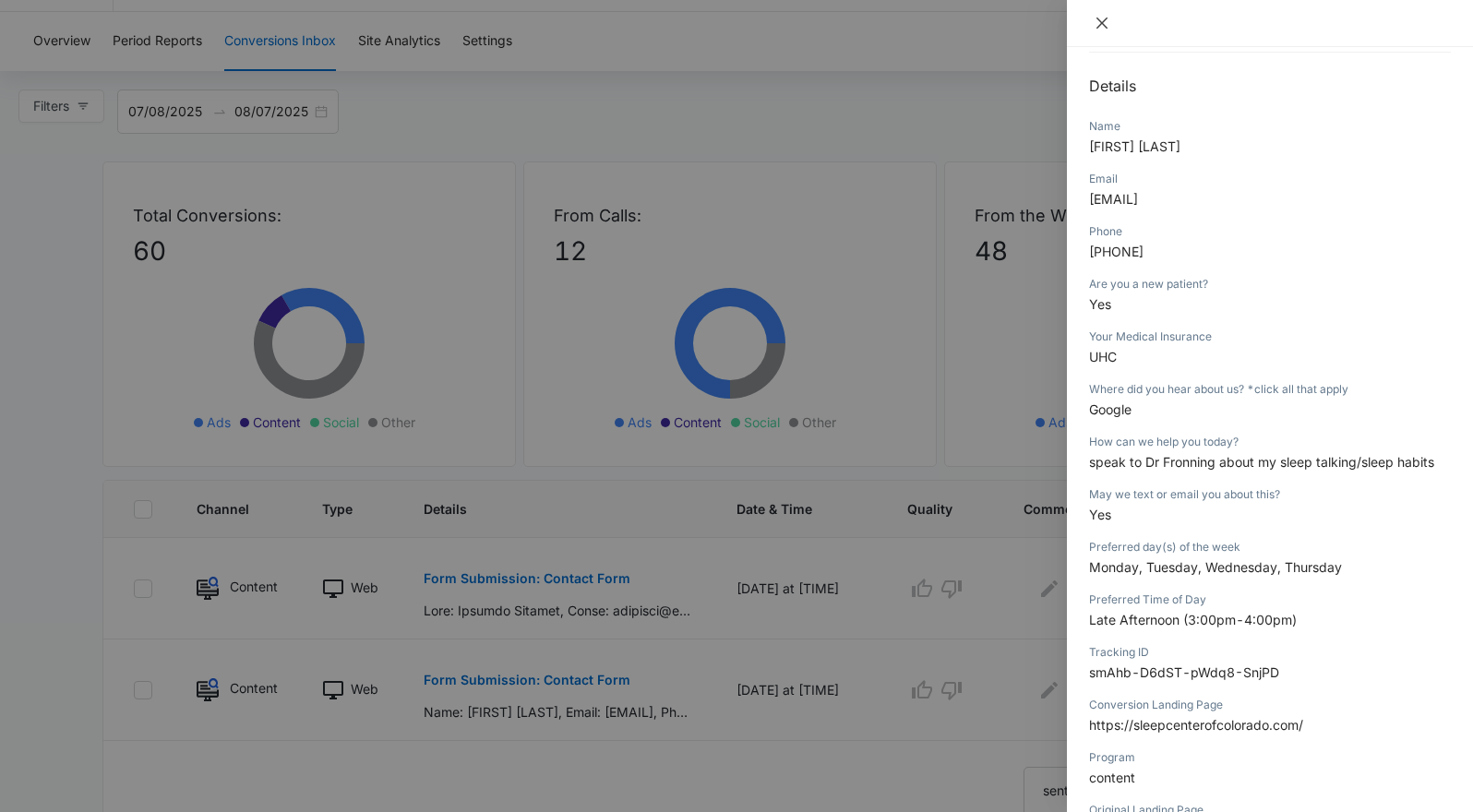 click 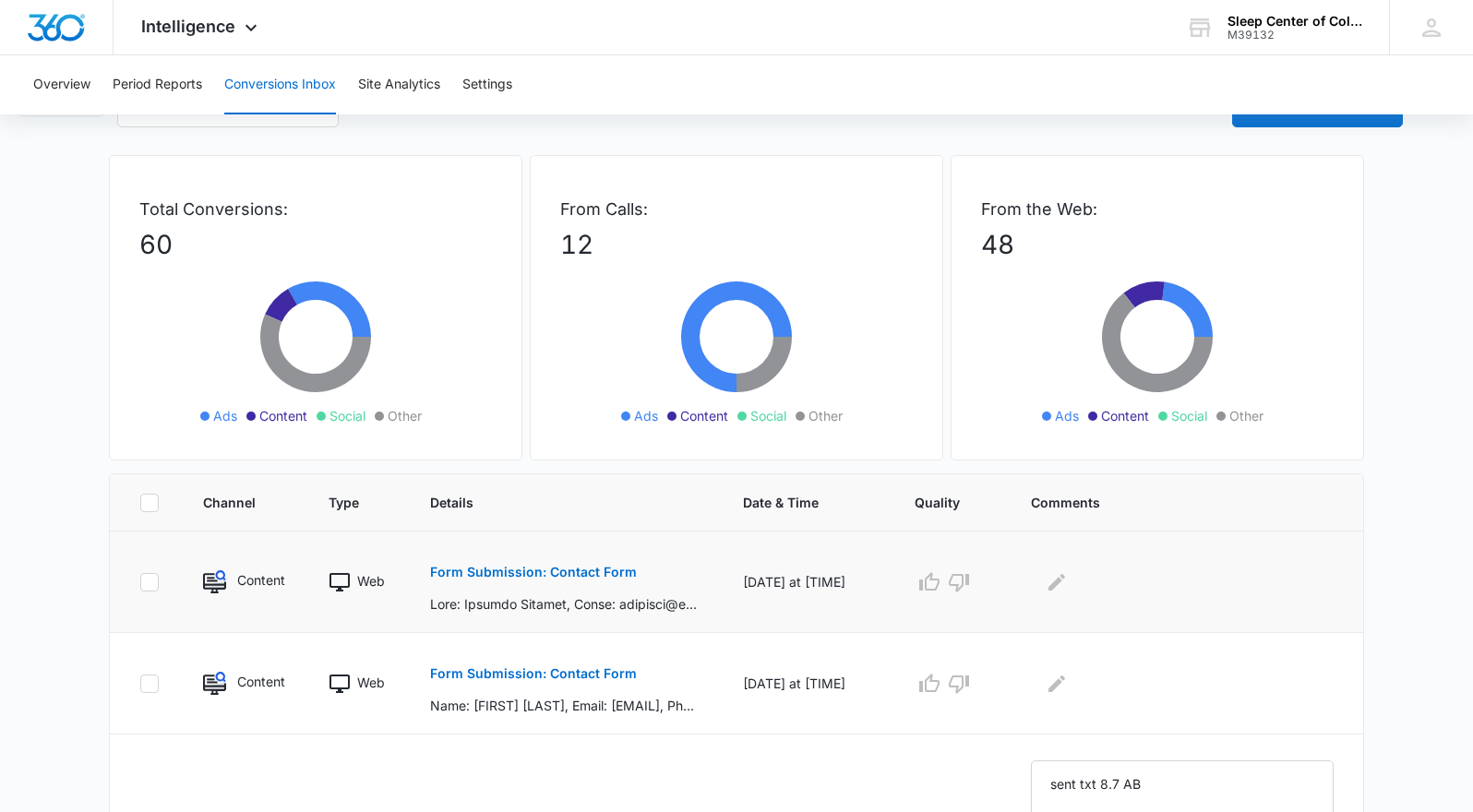scroll, scrollTop: 320, scrollLeft: 0, axis: vertical 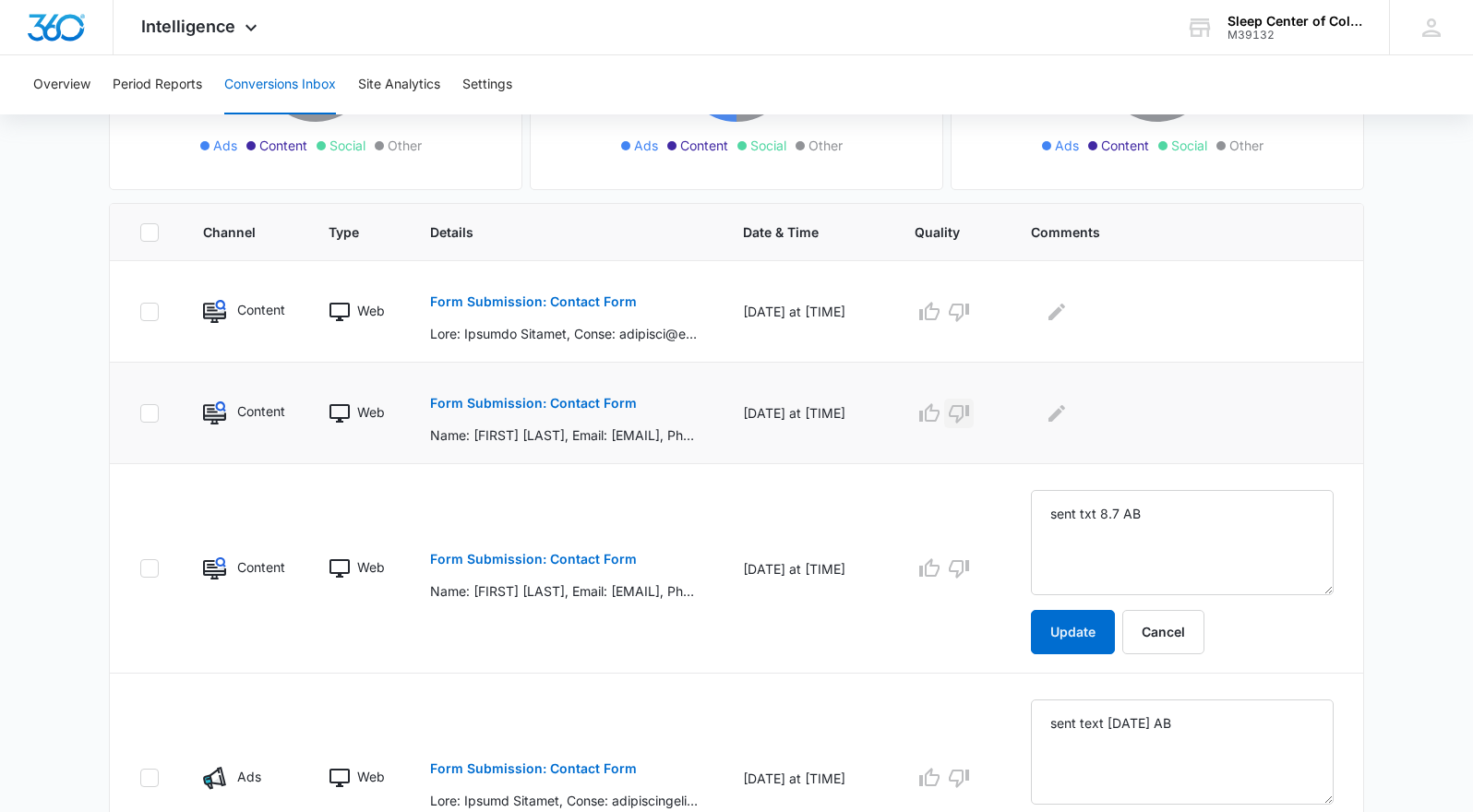click 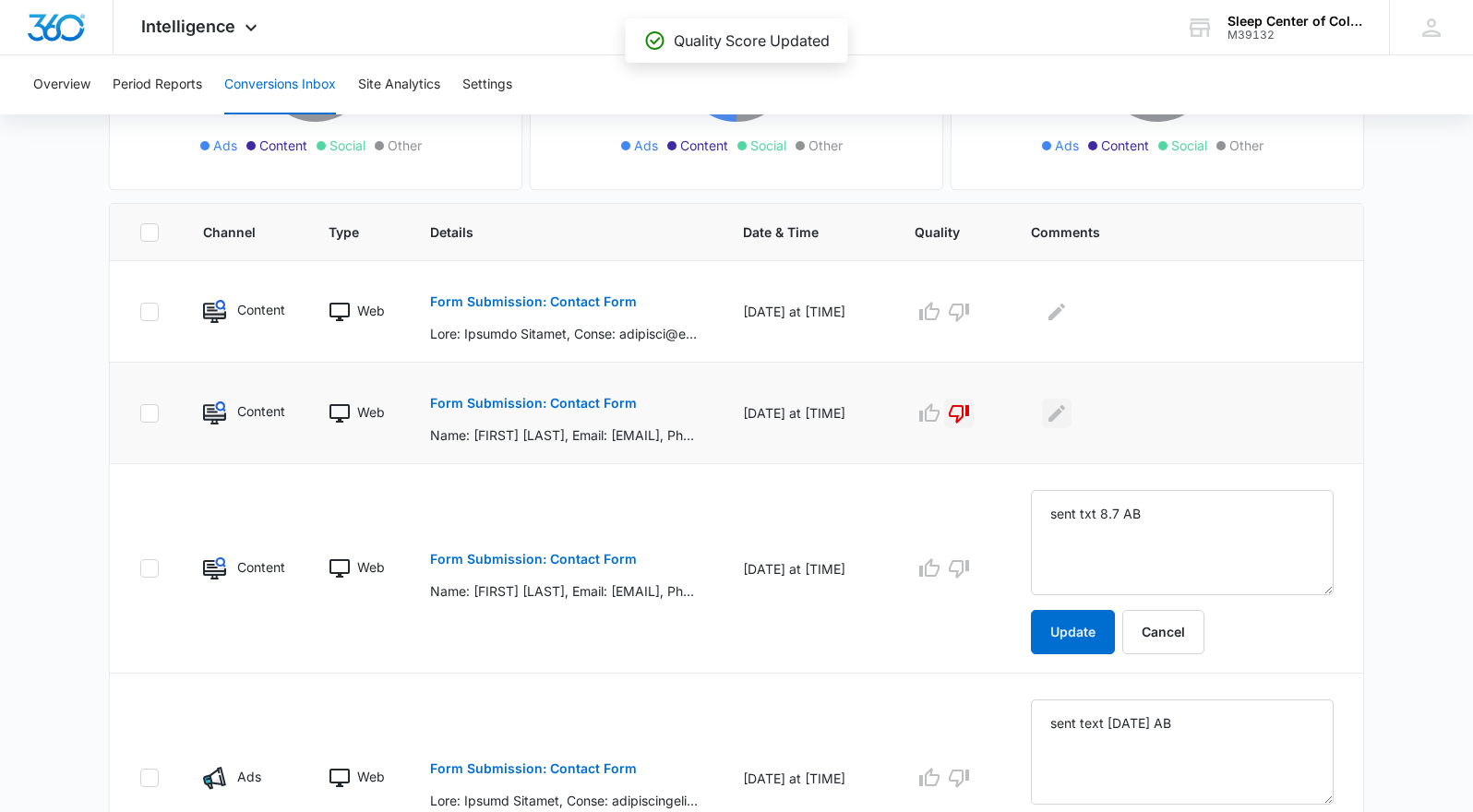 click 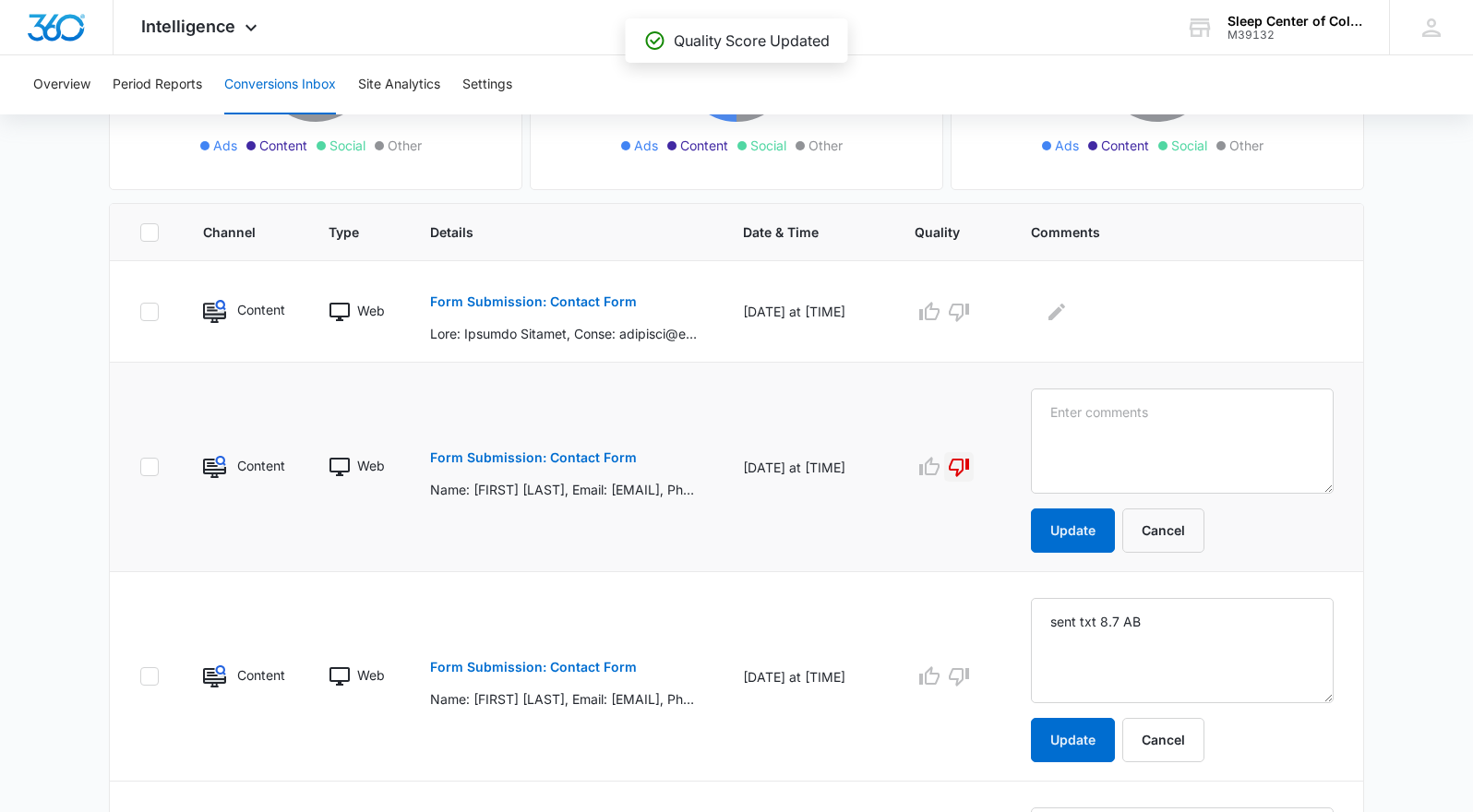 click 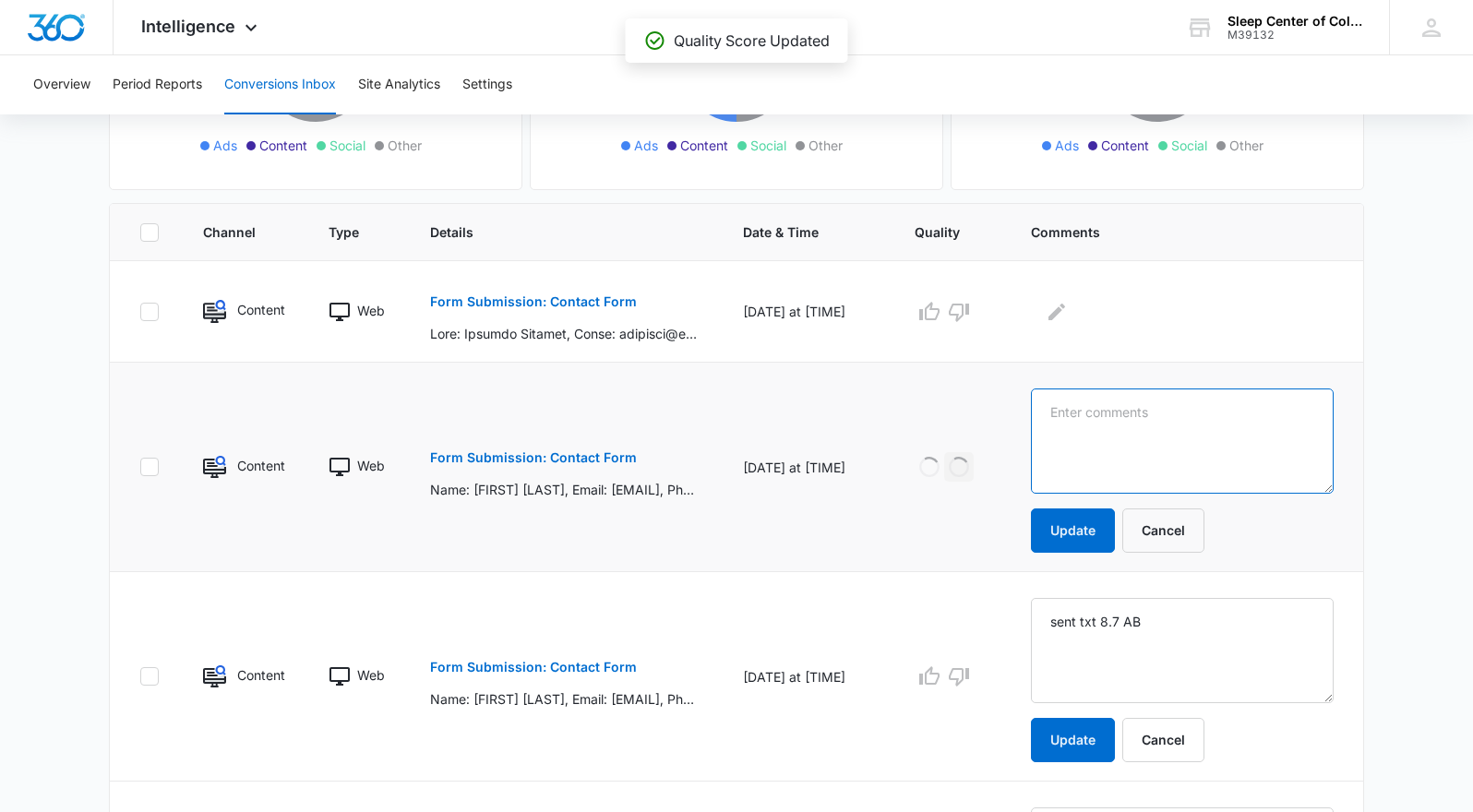drag, startPoint x: 1121, startPoint y: 423, endPoint x: 1108, endPoint y: 395, distance: 30.8707 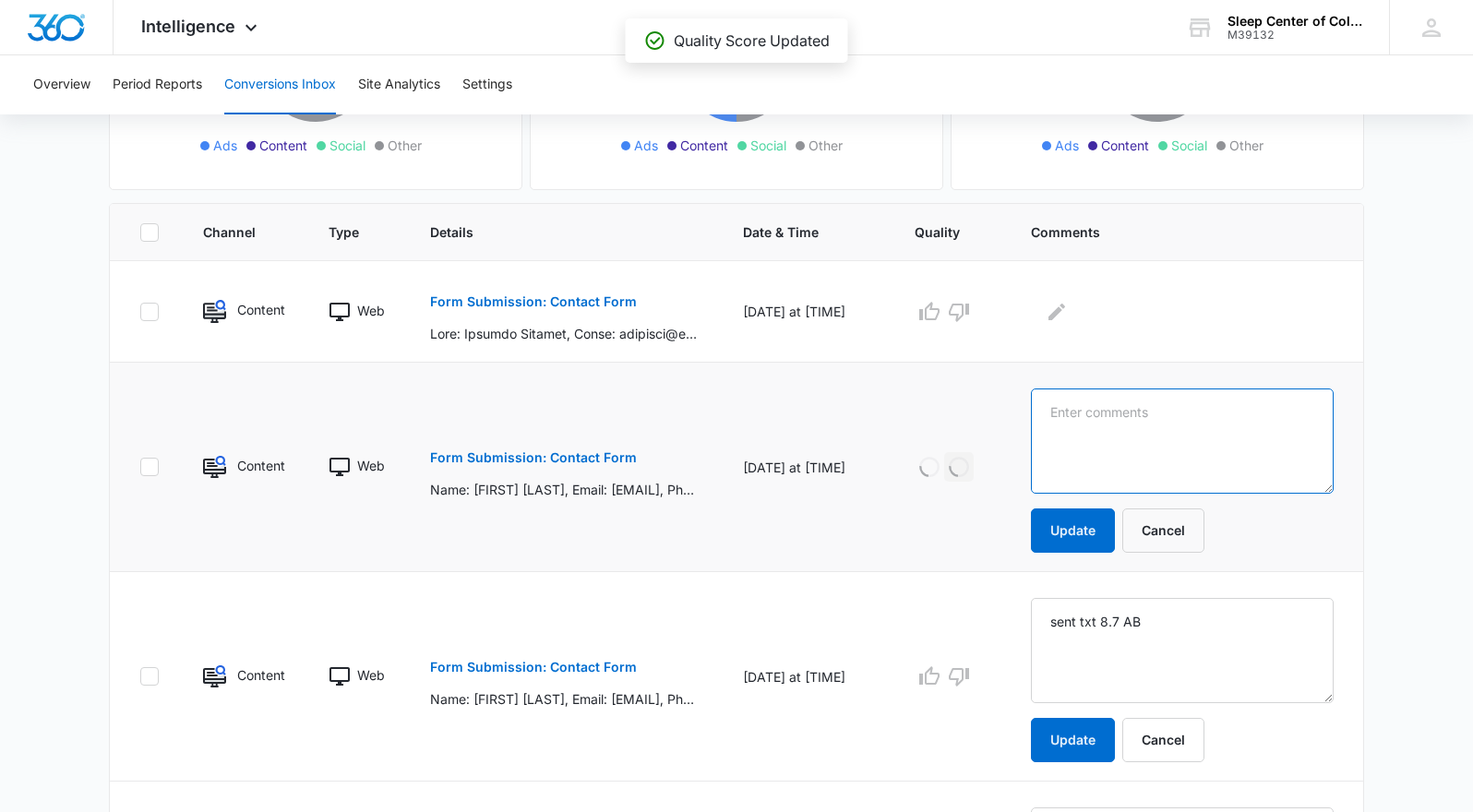 click at bounding box center (1182, 441) 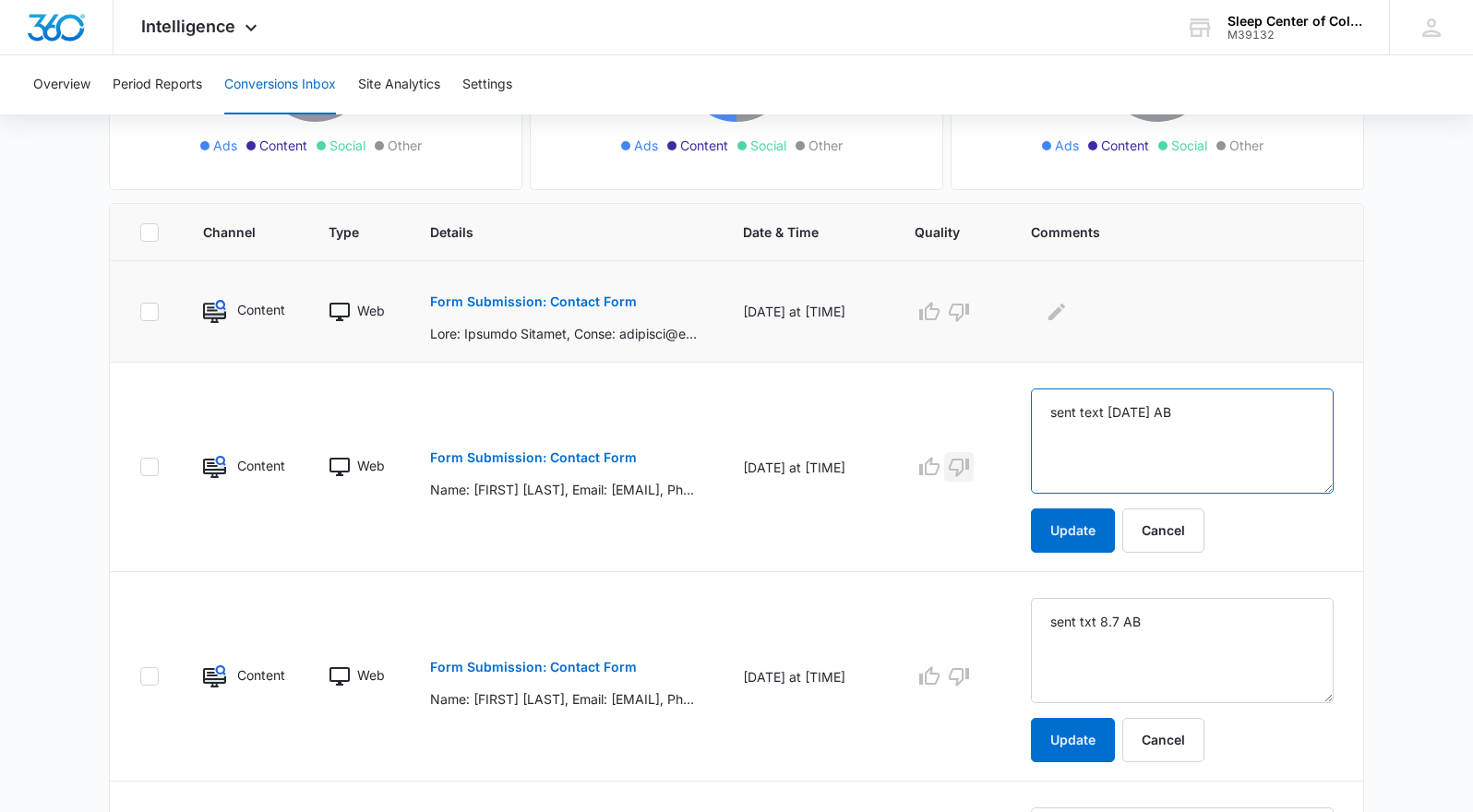 type on "sent text [DATE] AB" 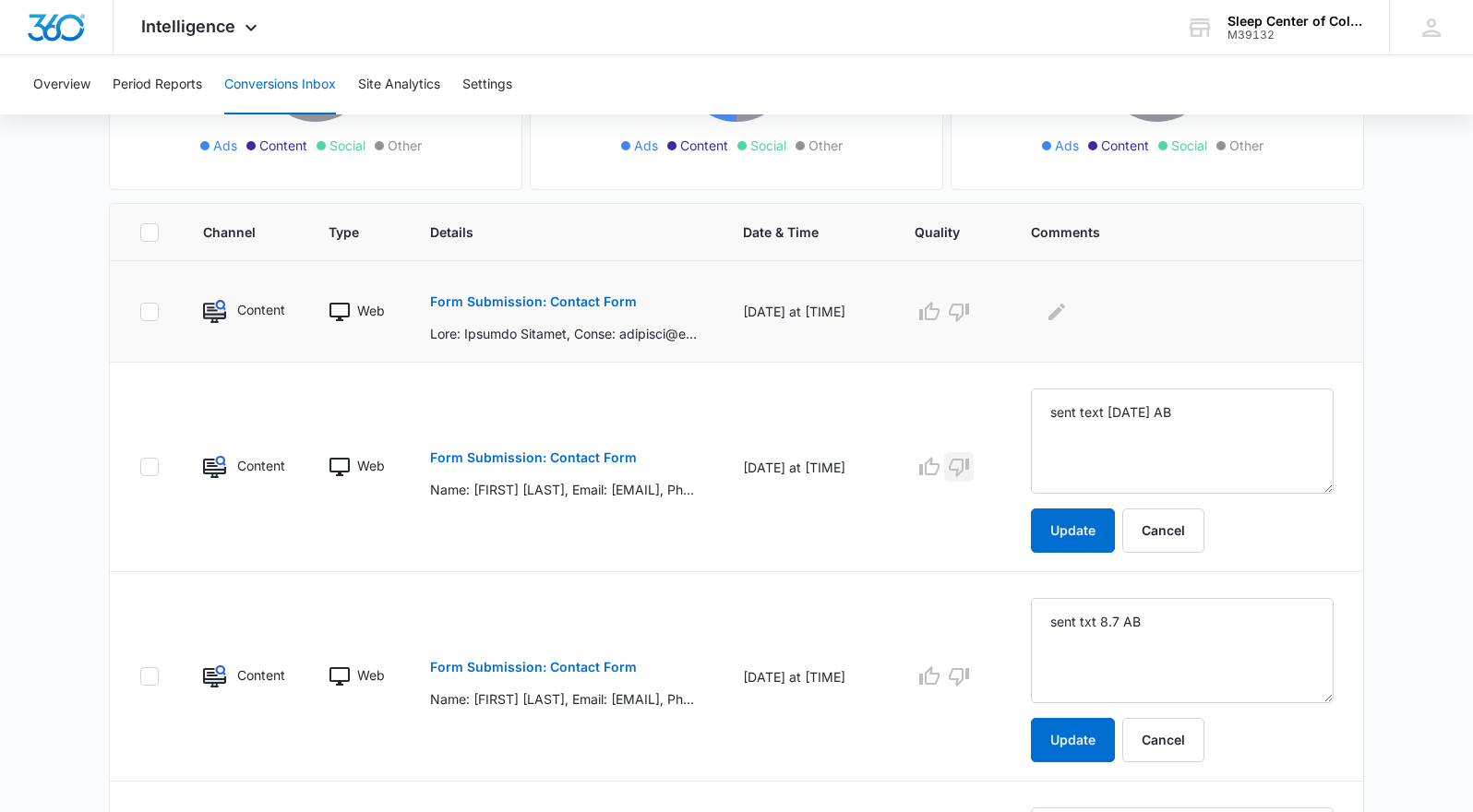 click on "Form Submission: Contact Form" at bounding box center [533, 302] 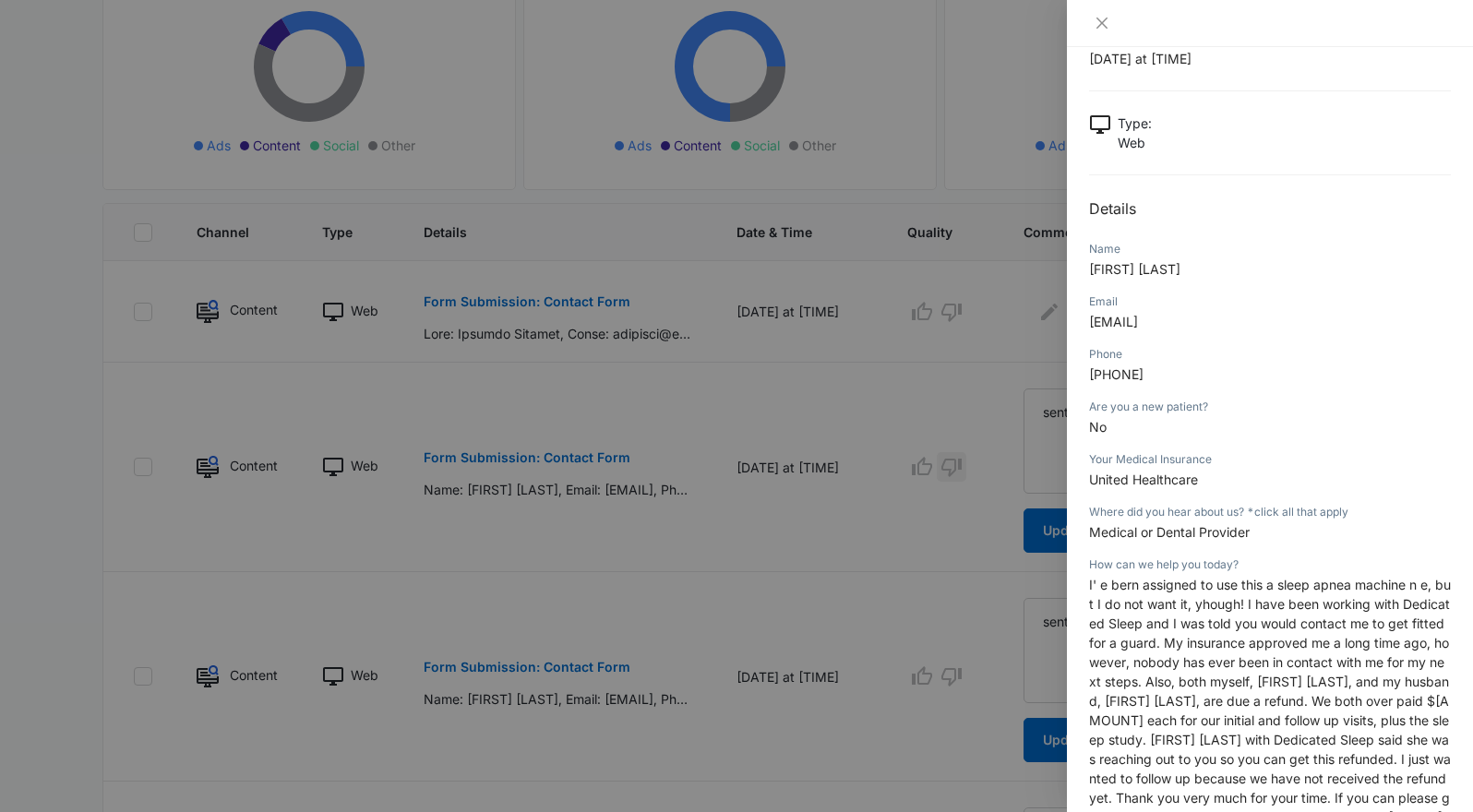 scroll, scrollTop: 185, scrollLeft: 0, axis: vertical 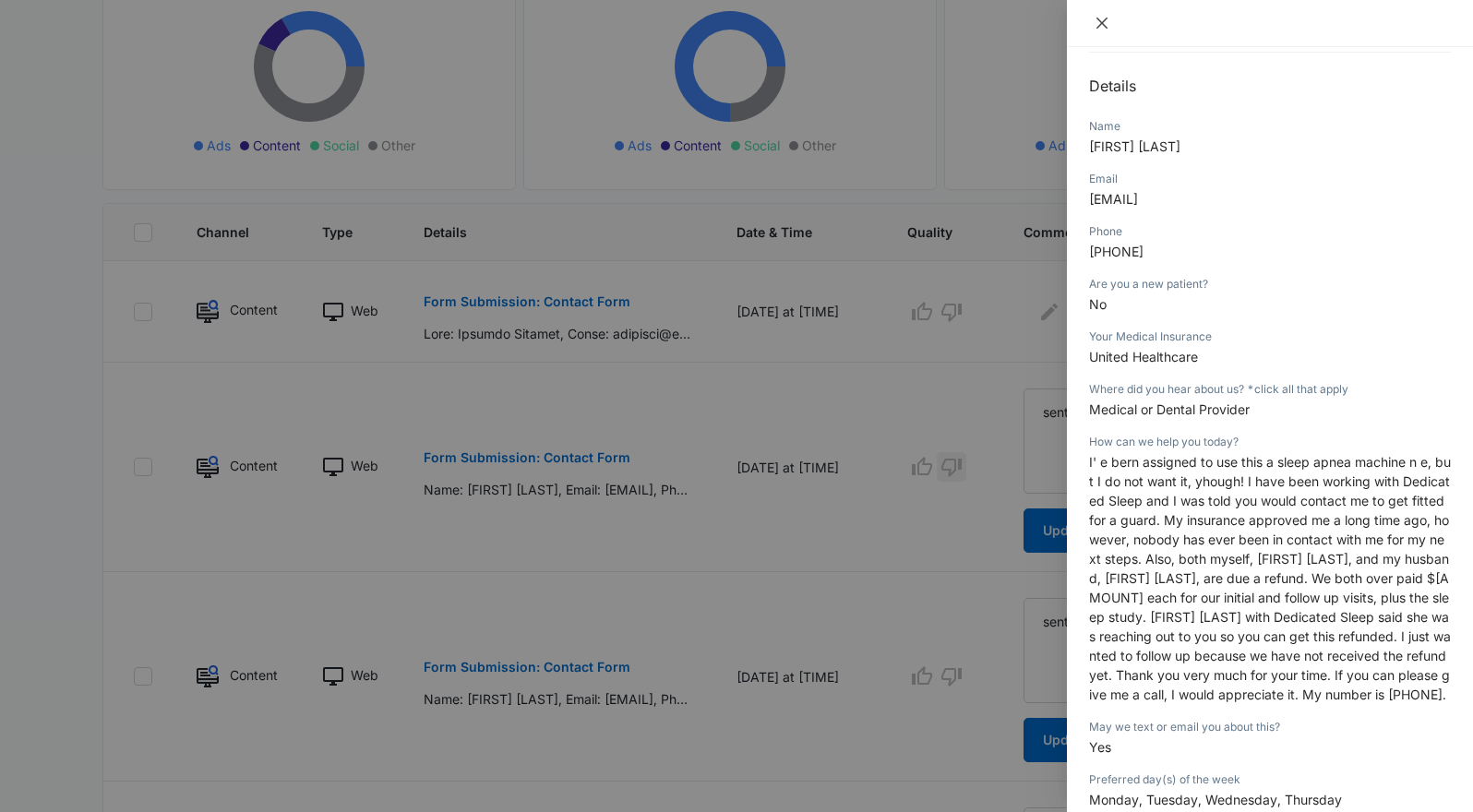 drag, startPoint x: 1095, startPoint y: 24, endPoint x: 1106, endPoint y: 20, distance: 11.7047 